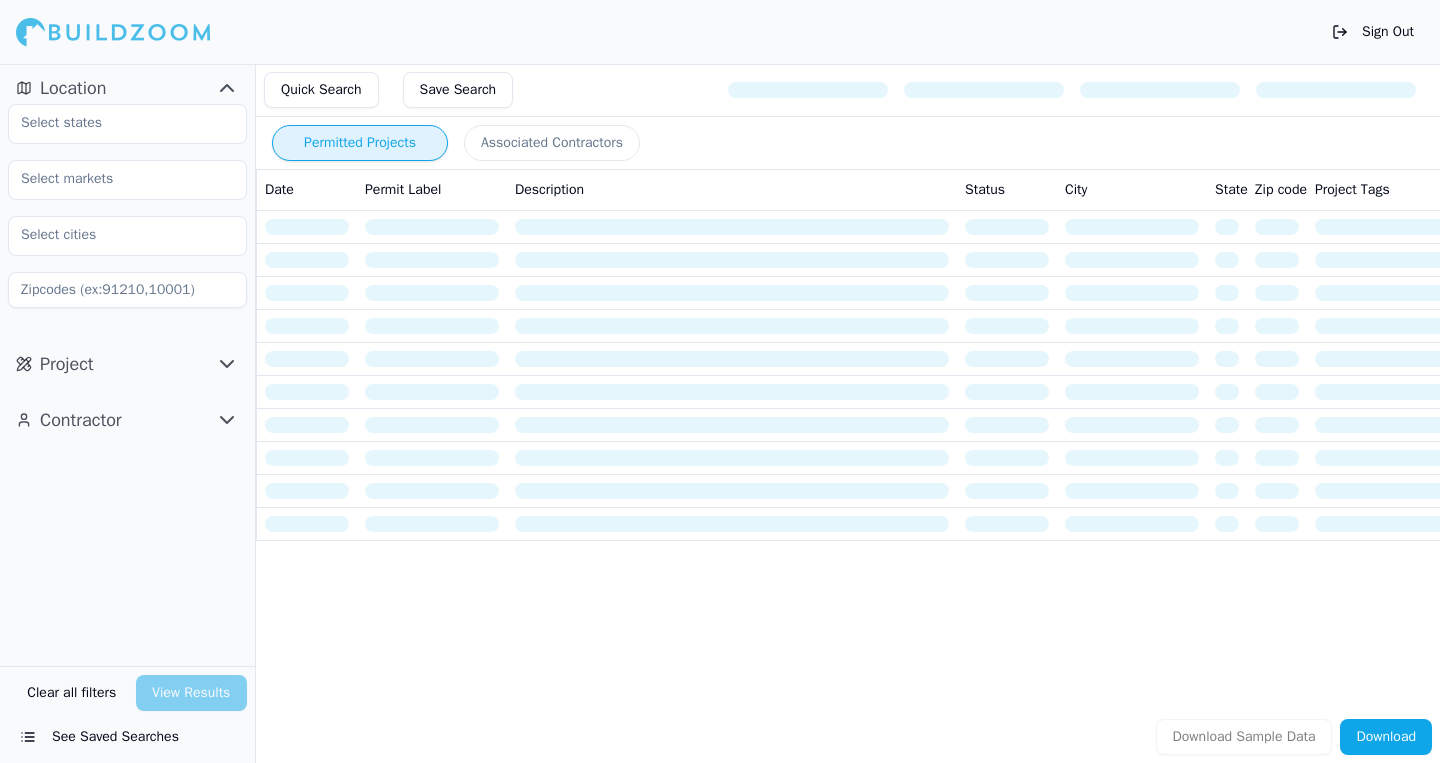 scroll, scrollTop: 0, scrollLeft: 0, axis: both 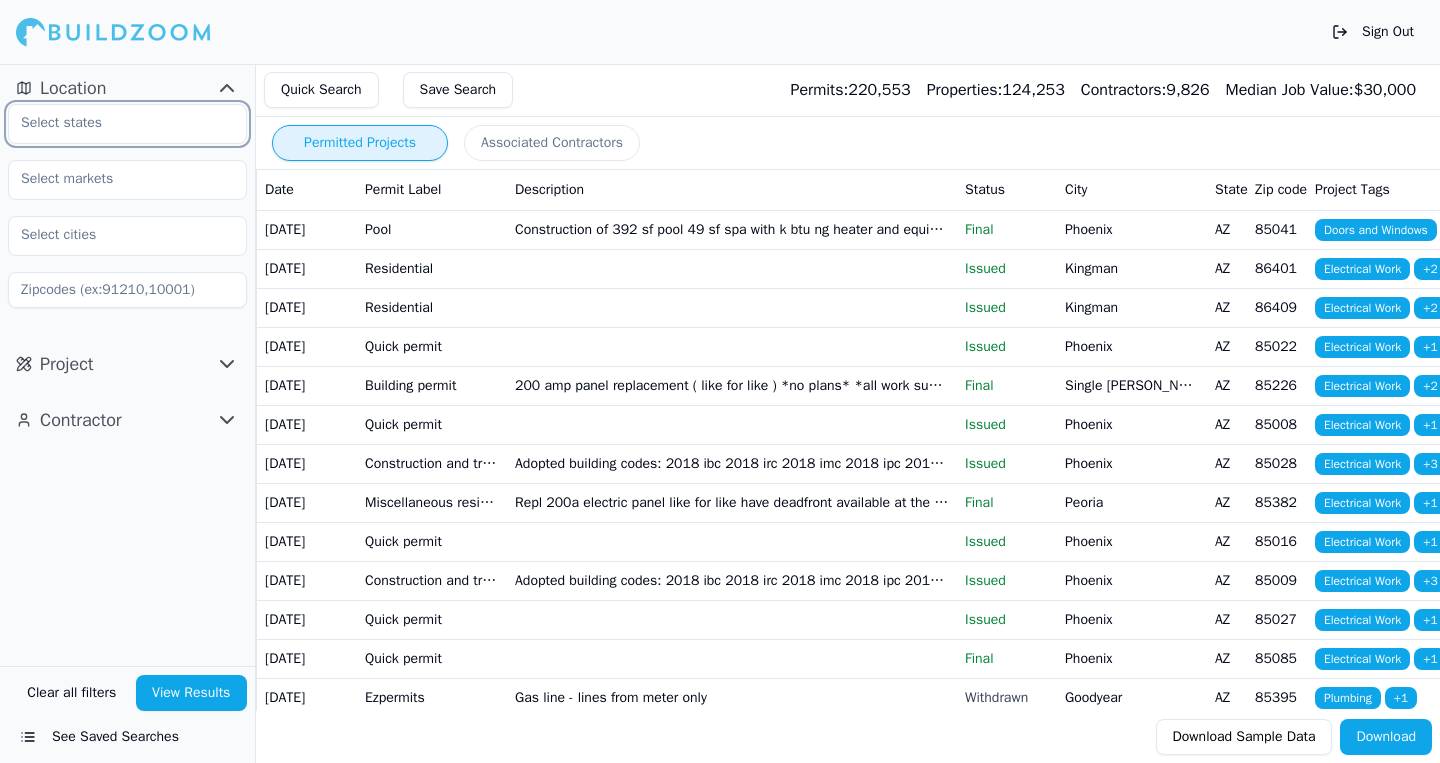 click at bounding box center (115, 123) 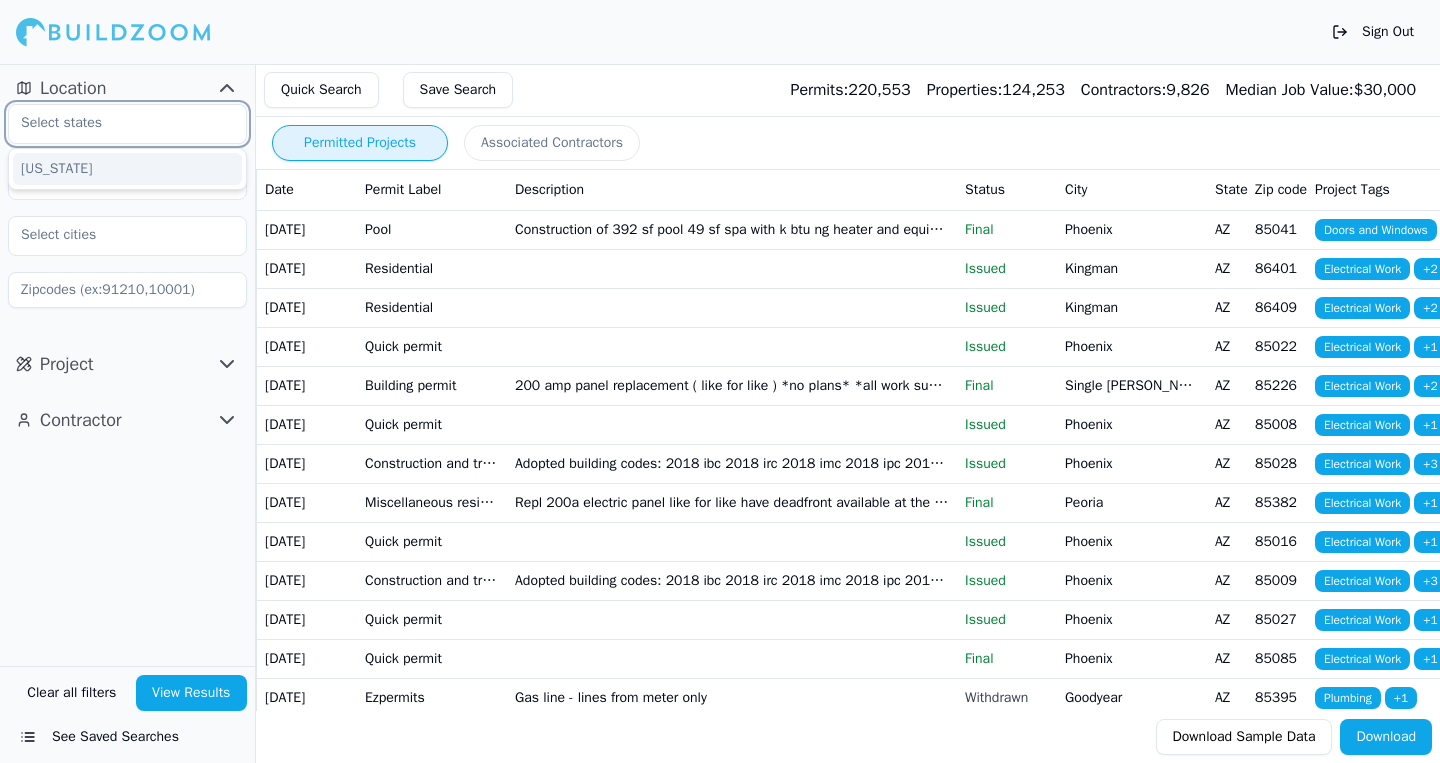 click on "[US_STATE]" at bounding box center (127, 169) 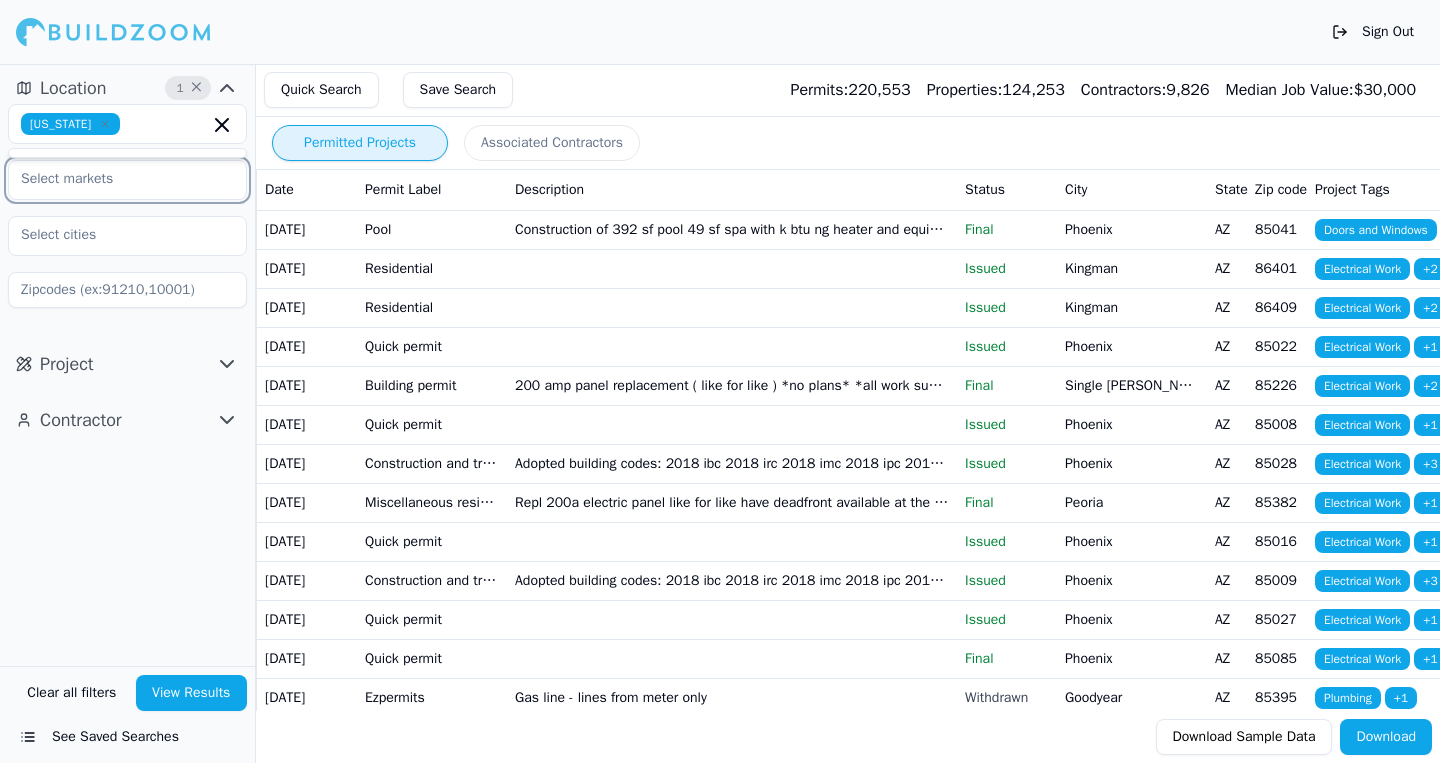 click at bounding box center (115, 179) 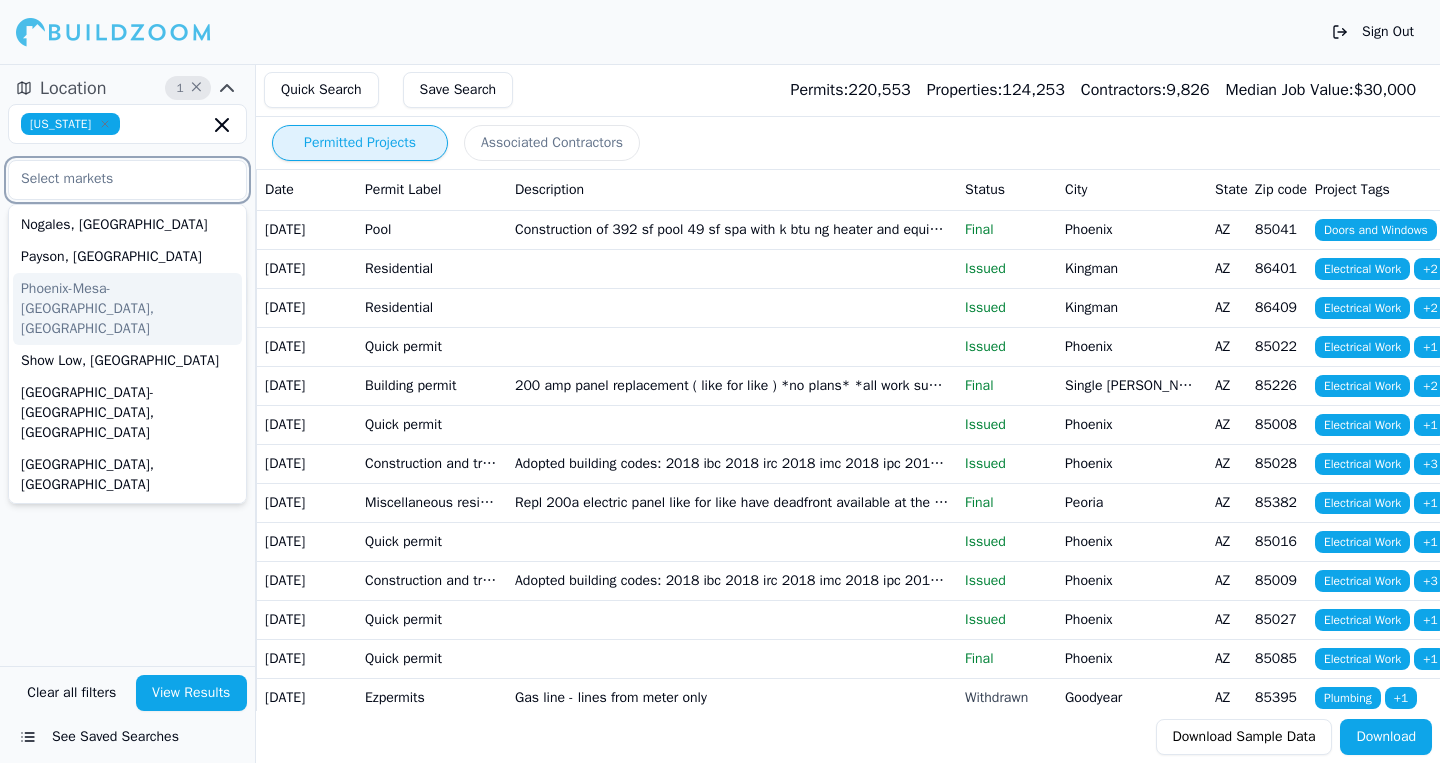 click on "Phoenix-Mesa-[GEOGRAPHIC_DATA], [GEOGRAPHIC_DATA]" at bounding box center [127, 309] 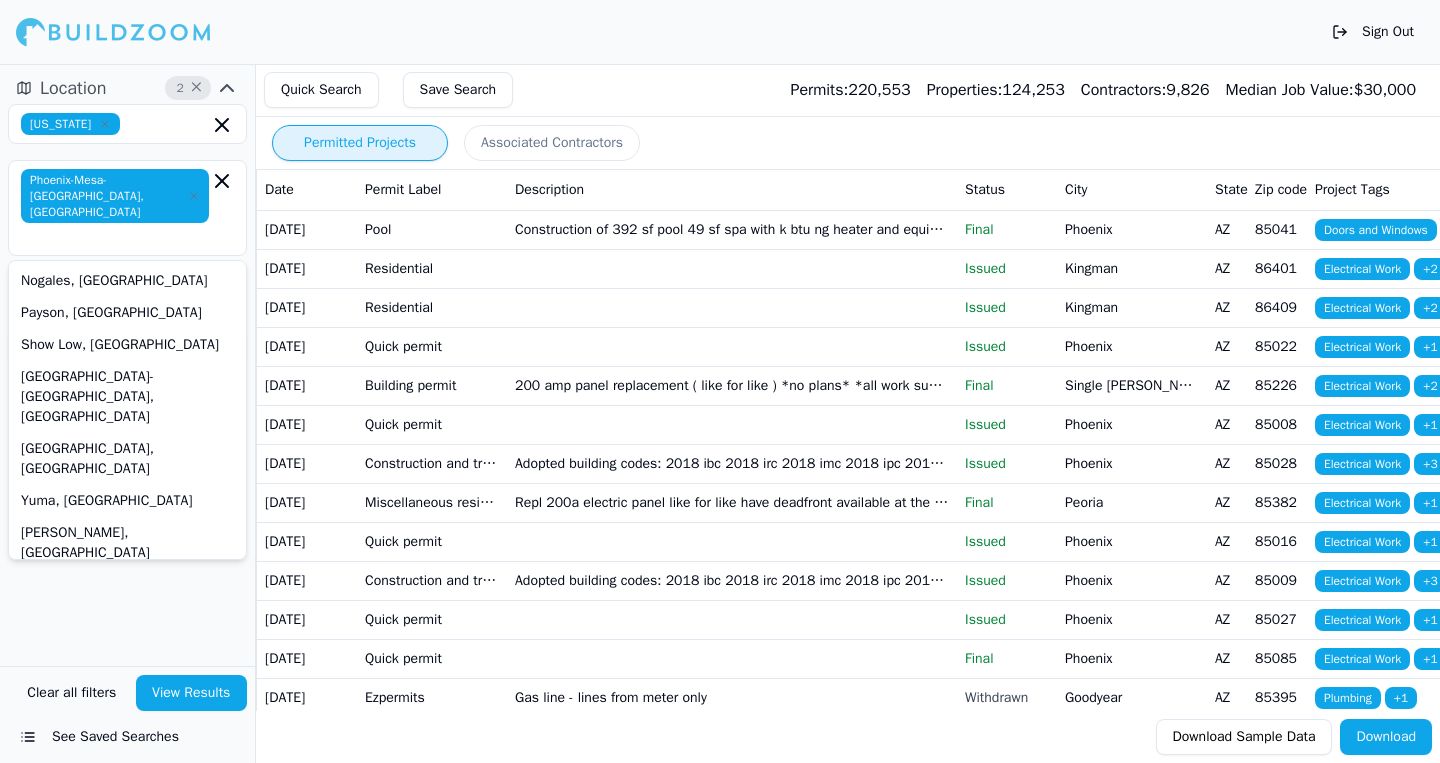 click on "Location 2 × [US_STATE] [GEOGRAPHIC_DATA]-[GEOGRAPHIC_DATA]-[GEOGRAPHIC_DATA], [GEOGRAPHIC_DATA] [GEOGRAPHIC_DATA], [GEOGRAPHIC_DATA] Payson, [GEOGRAPHIC_DATA] Show Low, [GEOGRAPHIC_DATA] [GEOGRAPHIC_DATA], [GEOGRAPHIC_DATA] [GEOGRAPHIC_DATA], [GEOGRAPHIC_DATA] [GEOGRAPHIC_DATA], [GEOGRAPHIC_DATA] [GEOGRAPHIC_DATA], [GEOGRAPHIC_DATA] [GEOGRAPHIC_DATA]-[GEOGRAPHIC_DATA], [GEOGRAPHIC_DATA] [GEOGRAPHIC_DATA], [GEOGRAPHIC_DATA] [GEOGRAPHIC_DATA], [GEOGRAPHIC_DATA] Project Contractor" at bounding box center [127, 365] 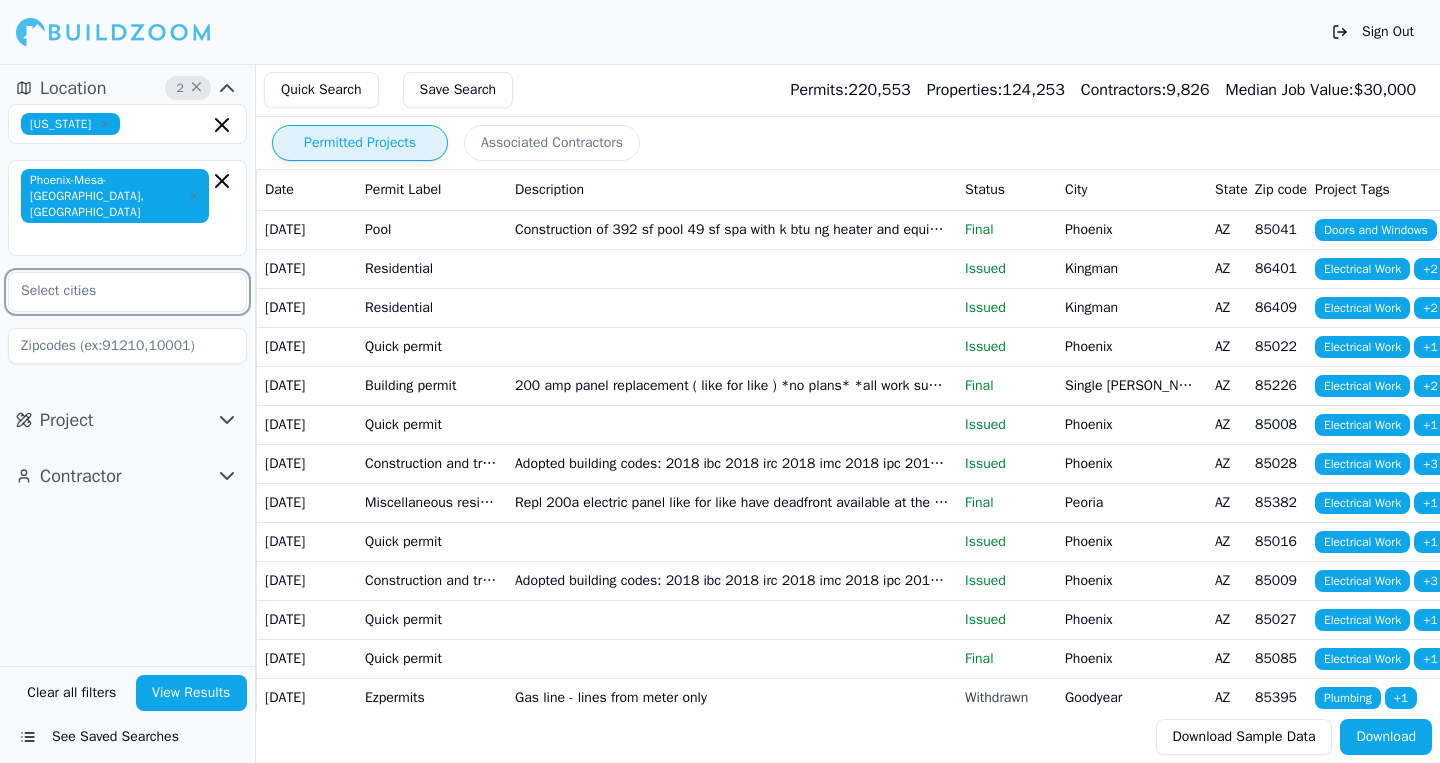 click at bounding box center [115, 291] 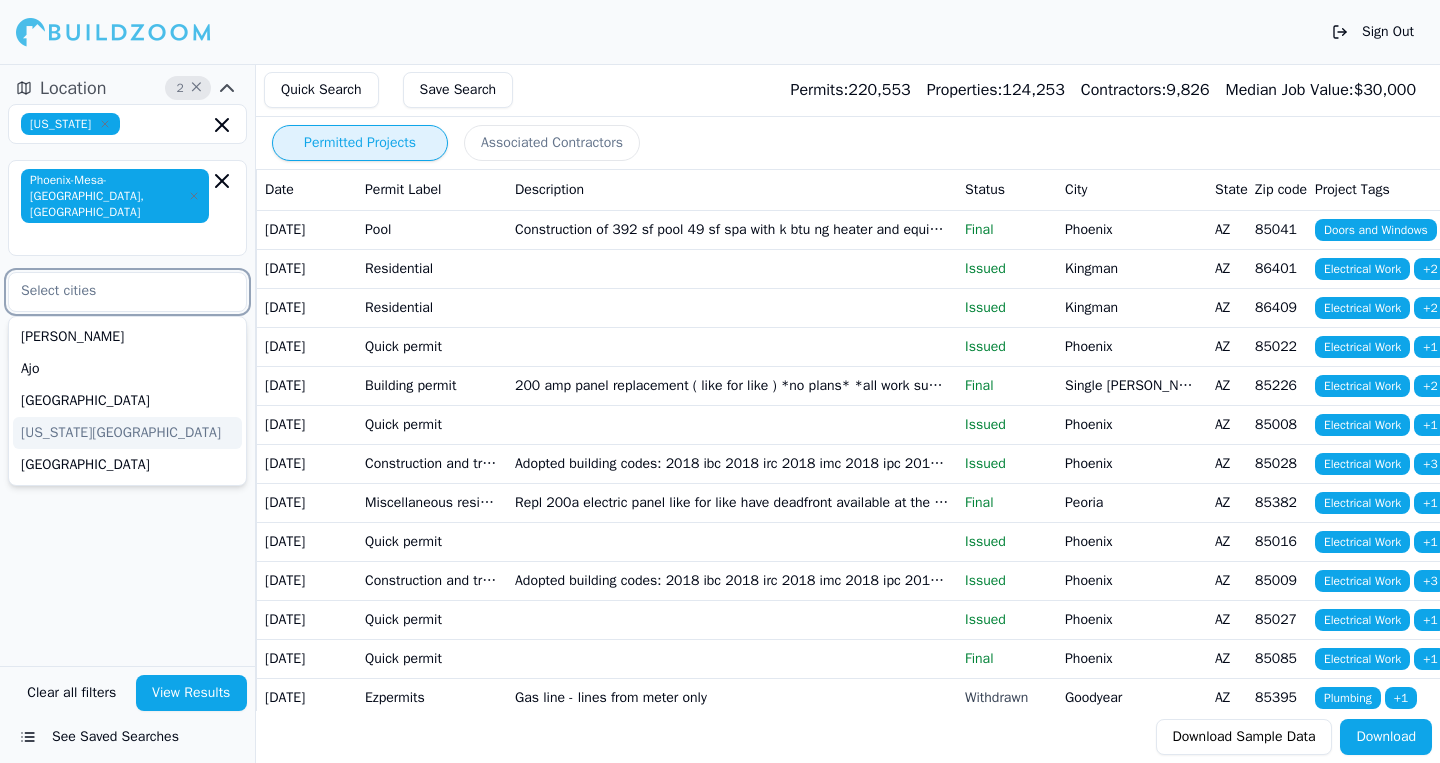 scroll, scrollTop: 79, scrollLeft: 0, axis: vertical 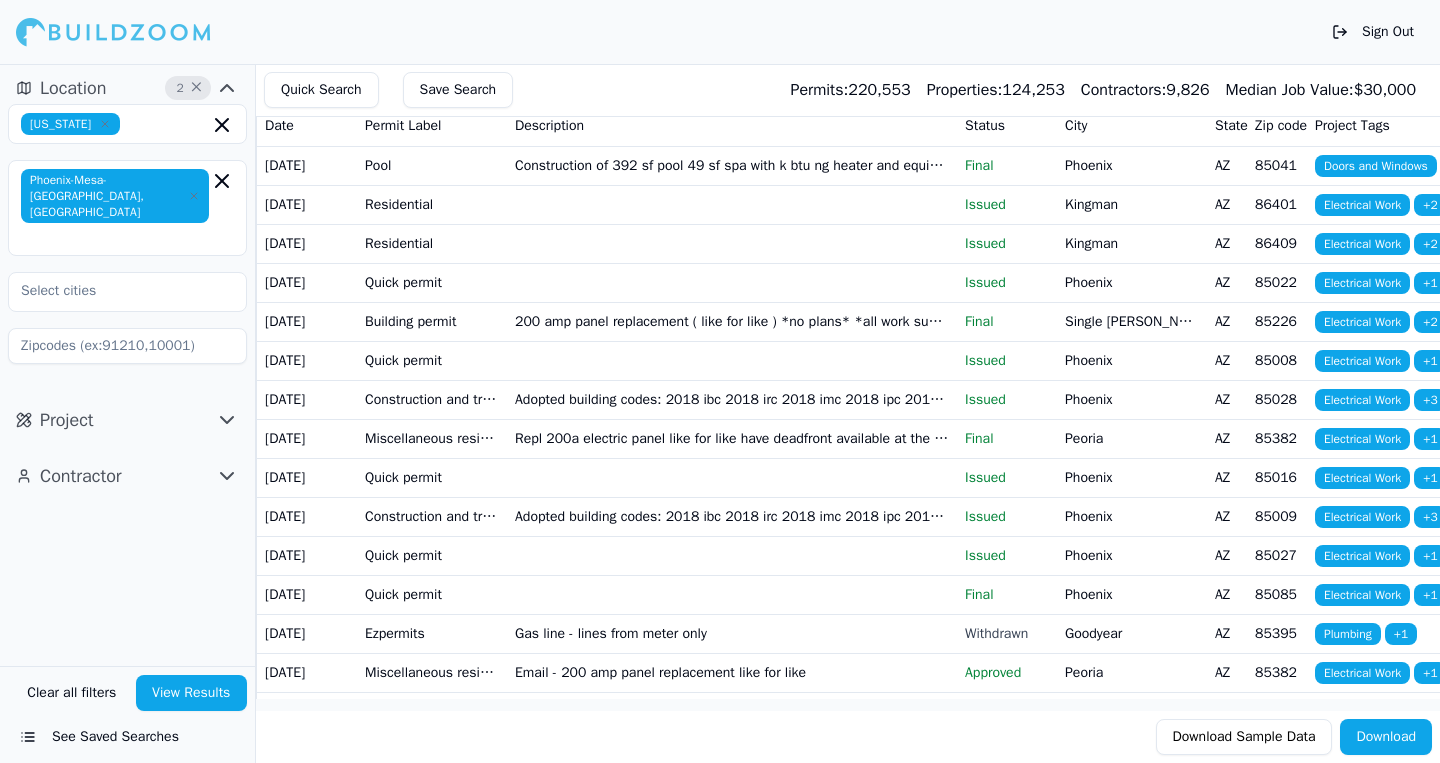 click on "Location 2 × [US_STATE] [GEOGRAPHIC_DATA]-[GEOGRAPHIC_DATA]-[GEOGRAPHIC_DATA], [GEOGRAPHIC_DATA] Project Contractor" at bounding box center [127, 365] 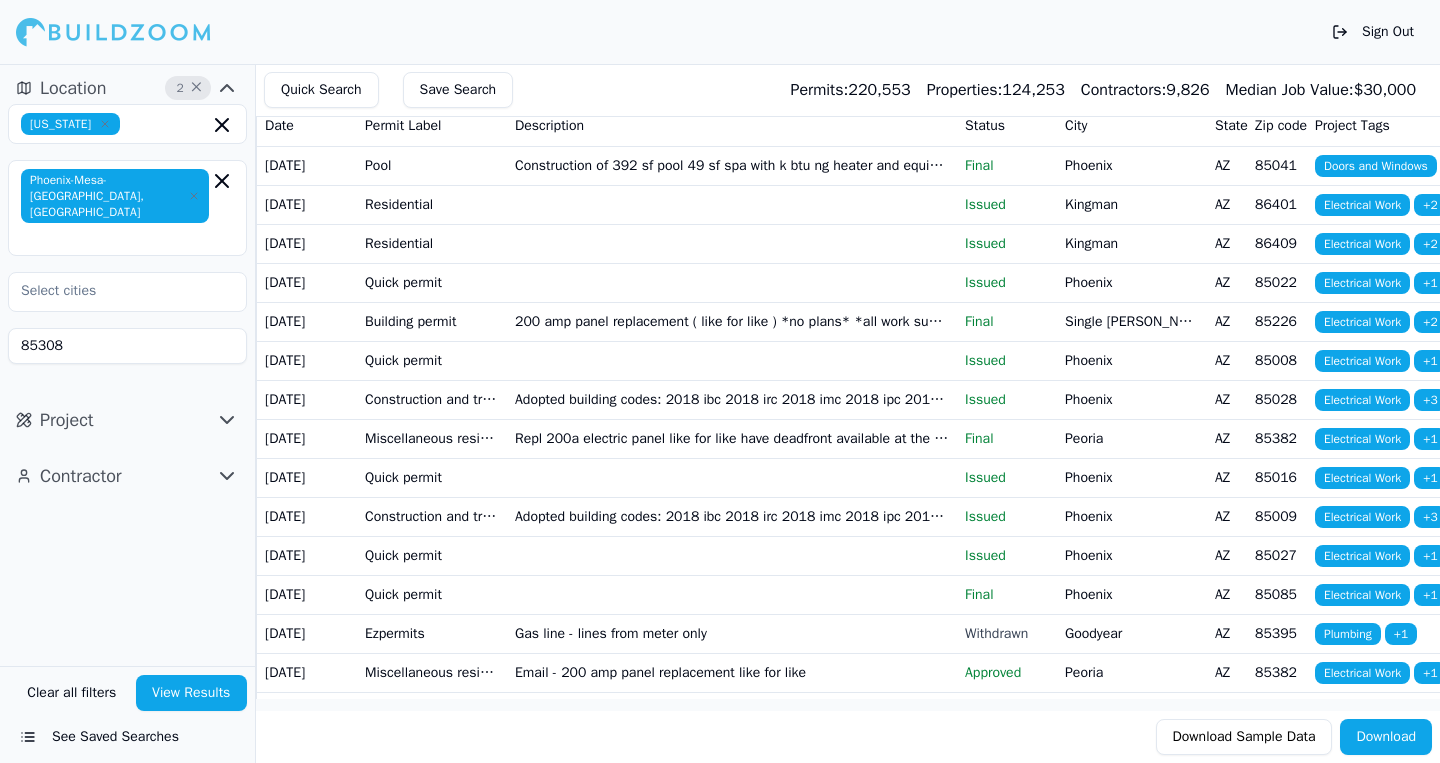 type on "85308" 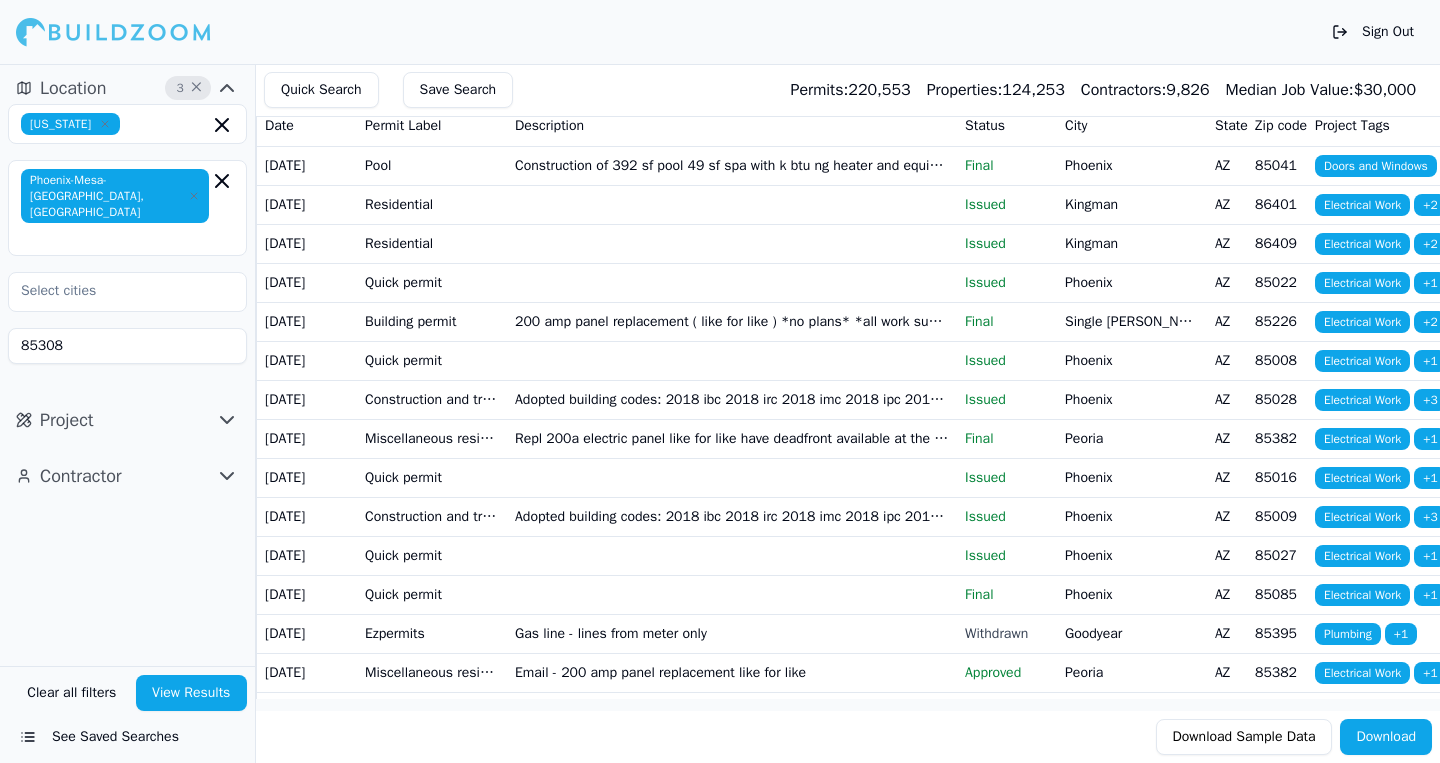click on "Project" at bounding box center (127, 420) 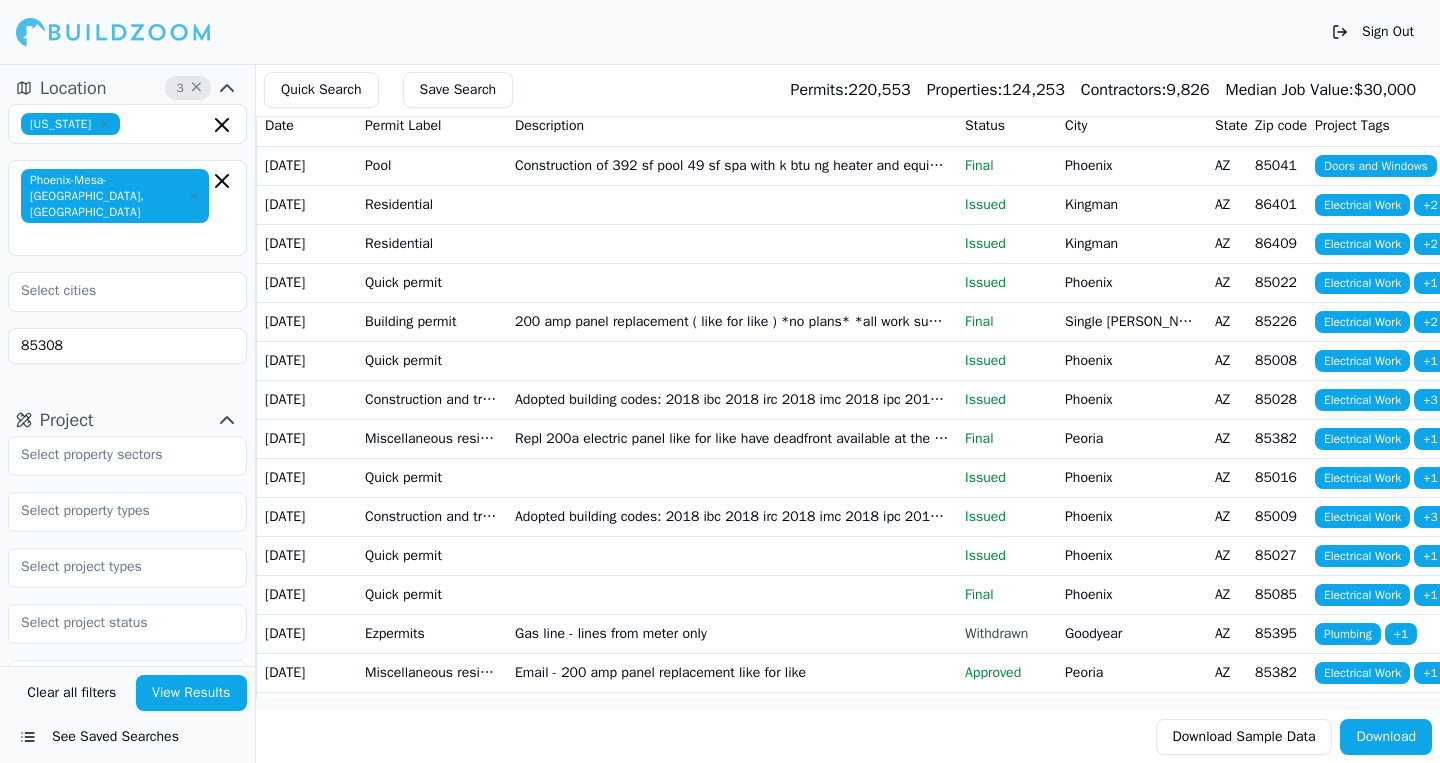 click on "Project" at bounding box center (127, 420) 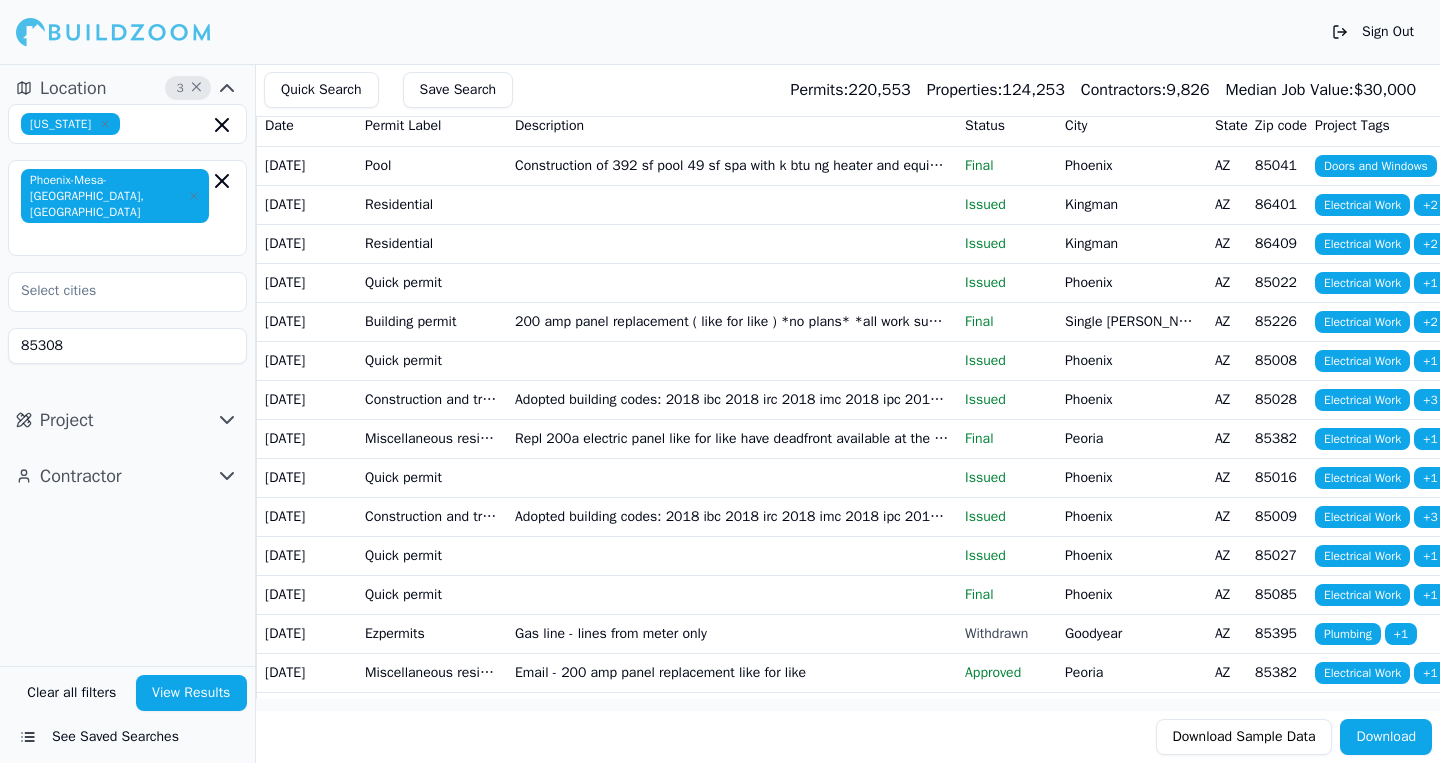 click on "Project" at bounding box center [127, 420] 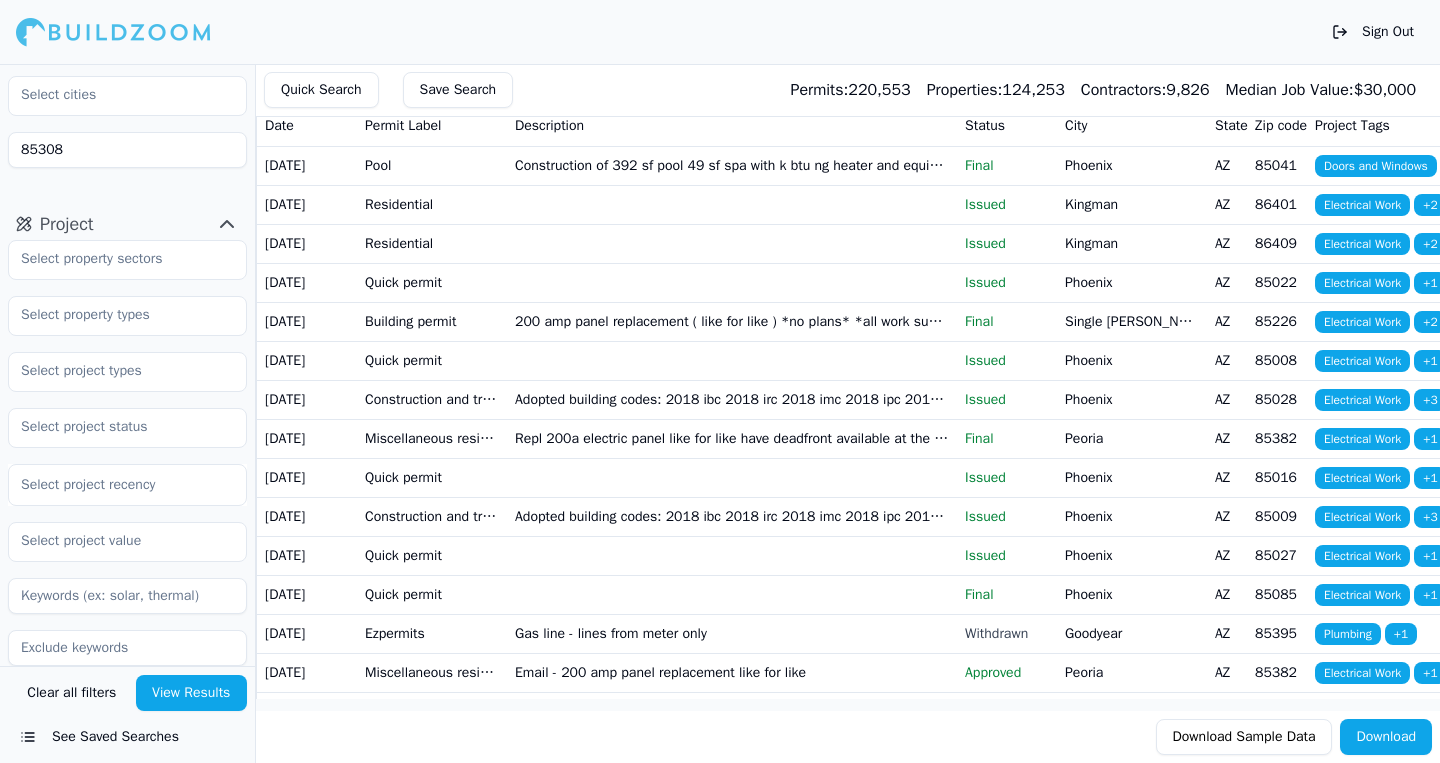 scroll, scrollTop: 197, scrollLeft: 0, axis: vertical 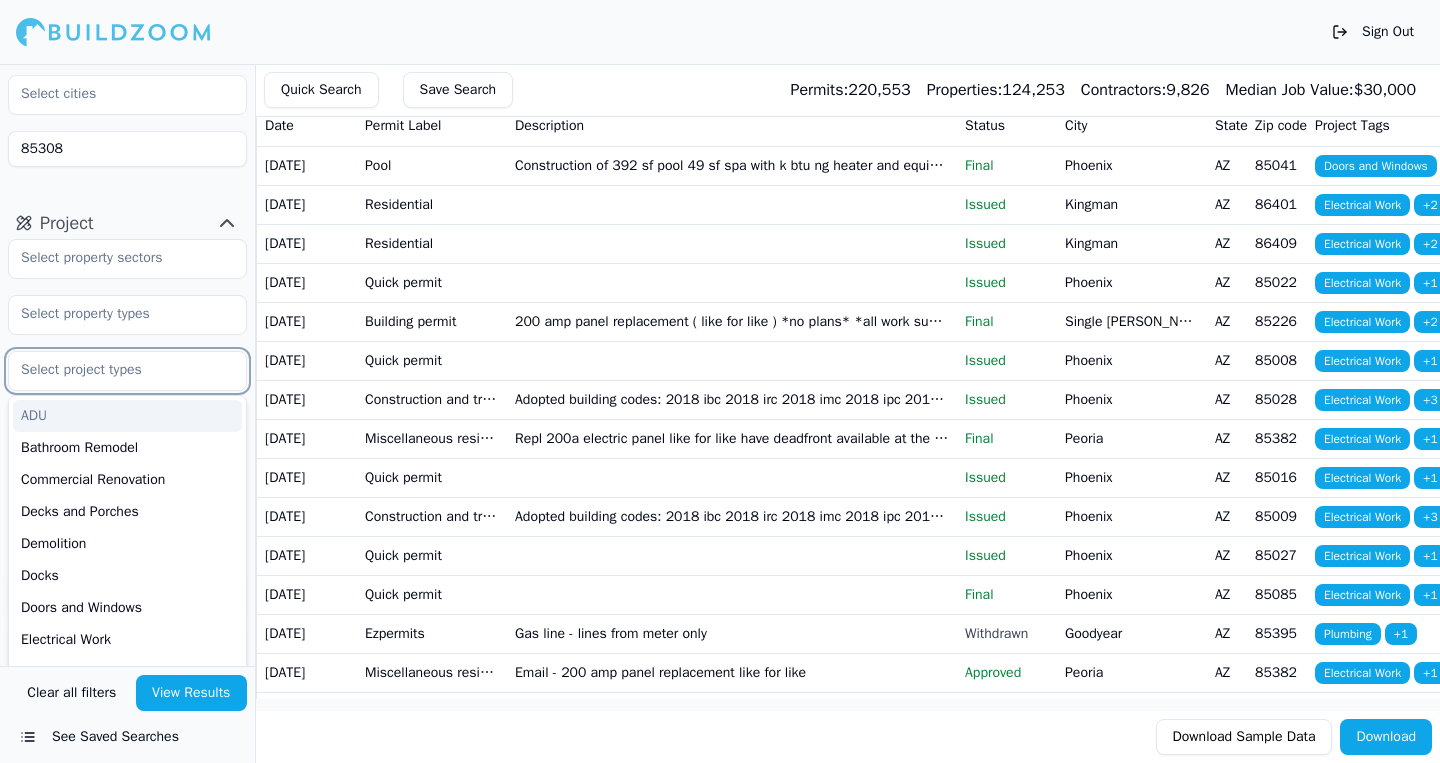 click at bounding box center (115, 370) 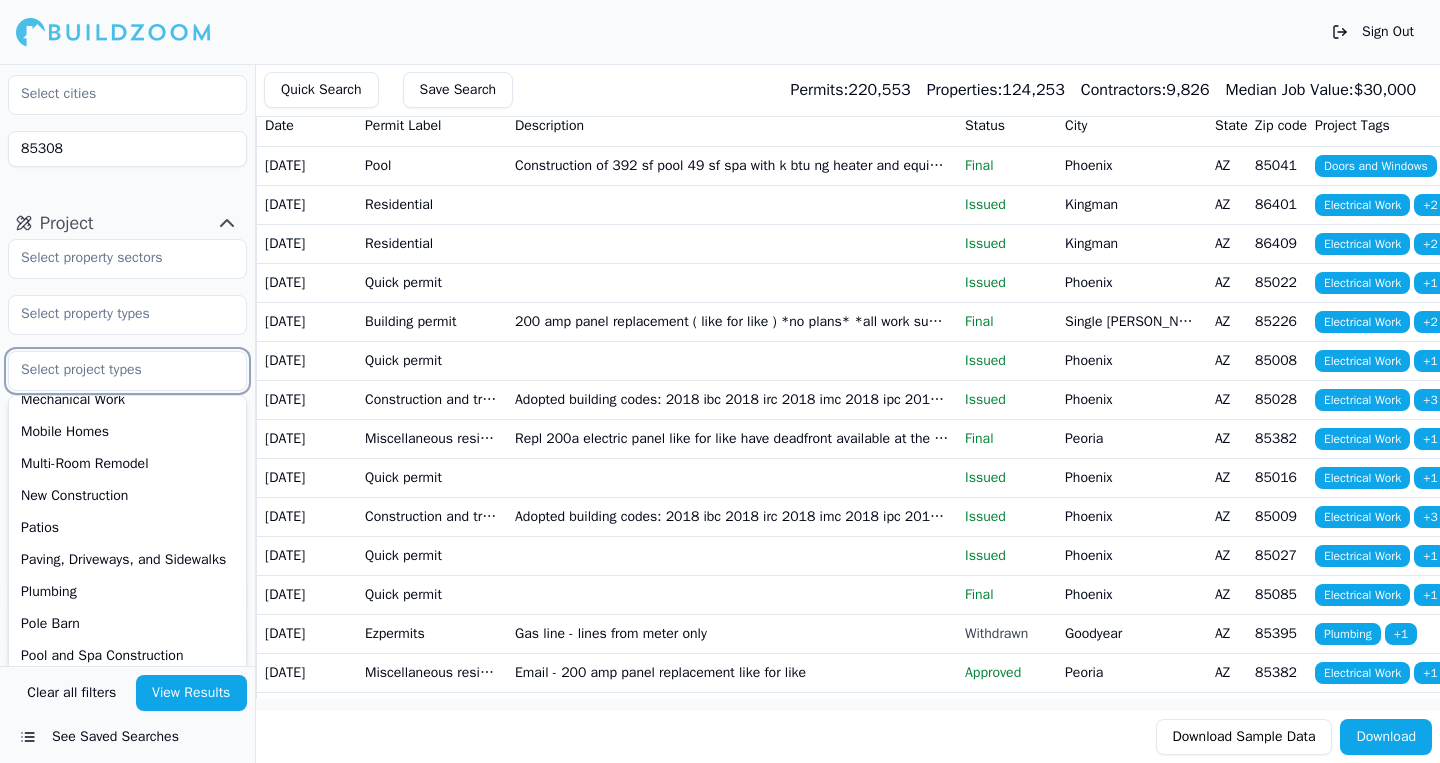 scroll, scrollTop: 558, scrollLeft: 0, axis: vertical 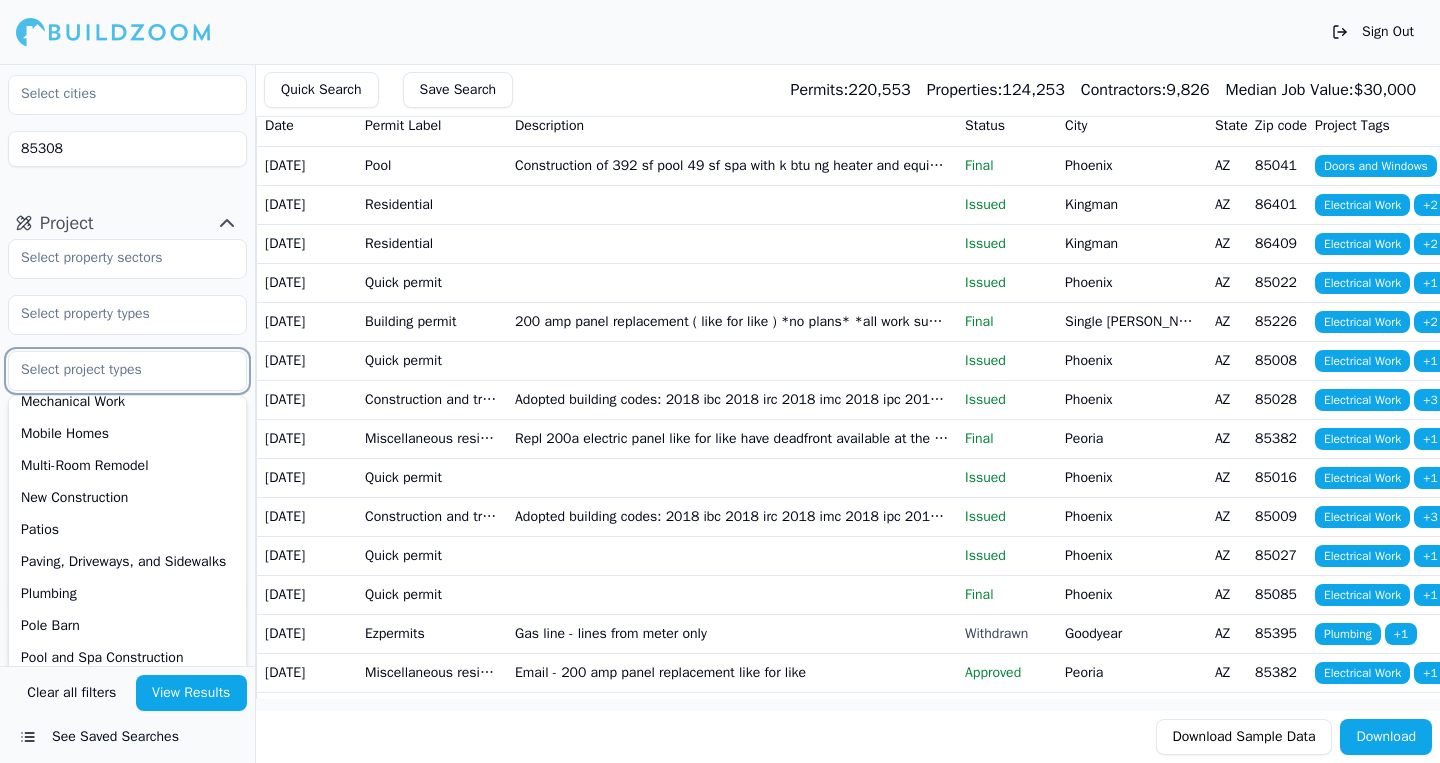 click on "New Construction" at bounding box center [127, 498] 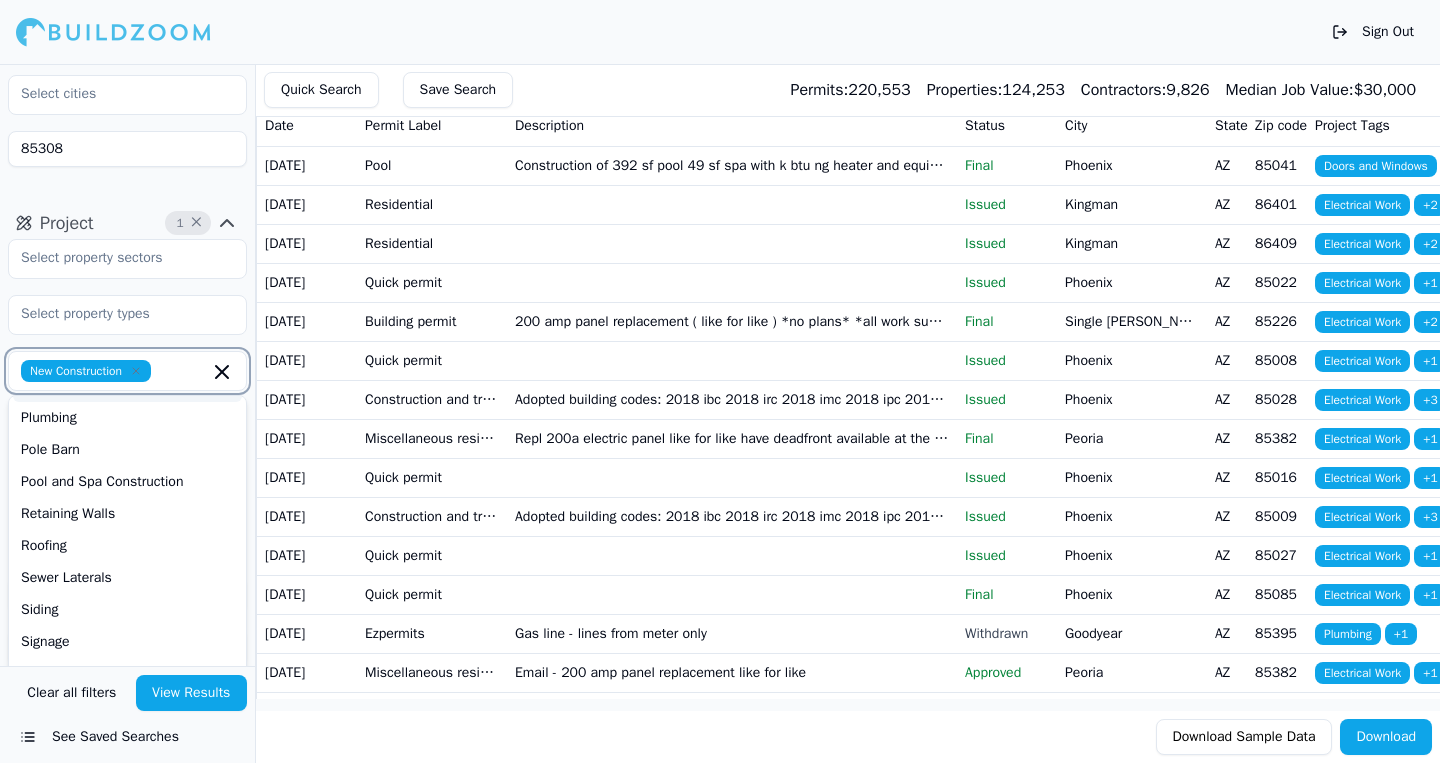 scroll, scrollTop: 722, scrollLeft: 0, axis: vertical 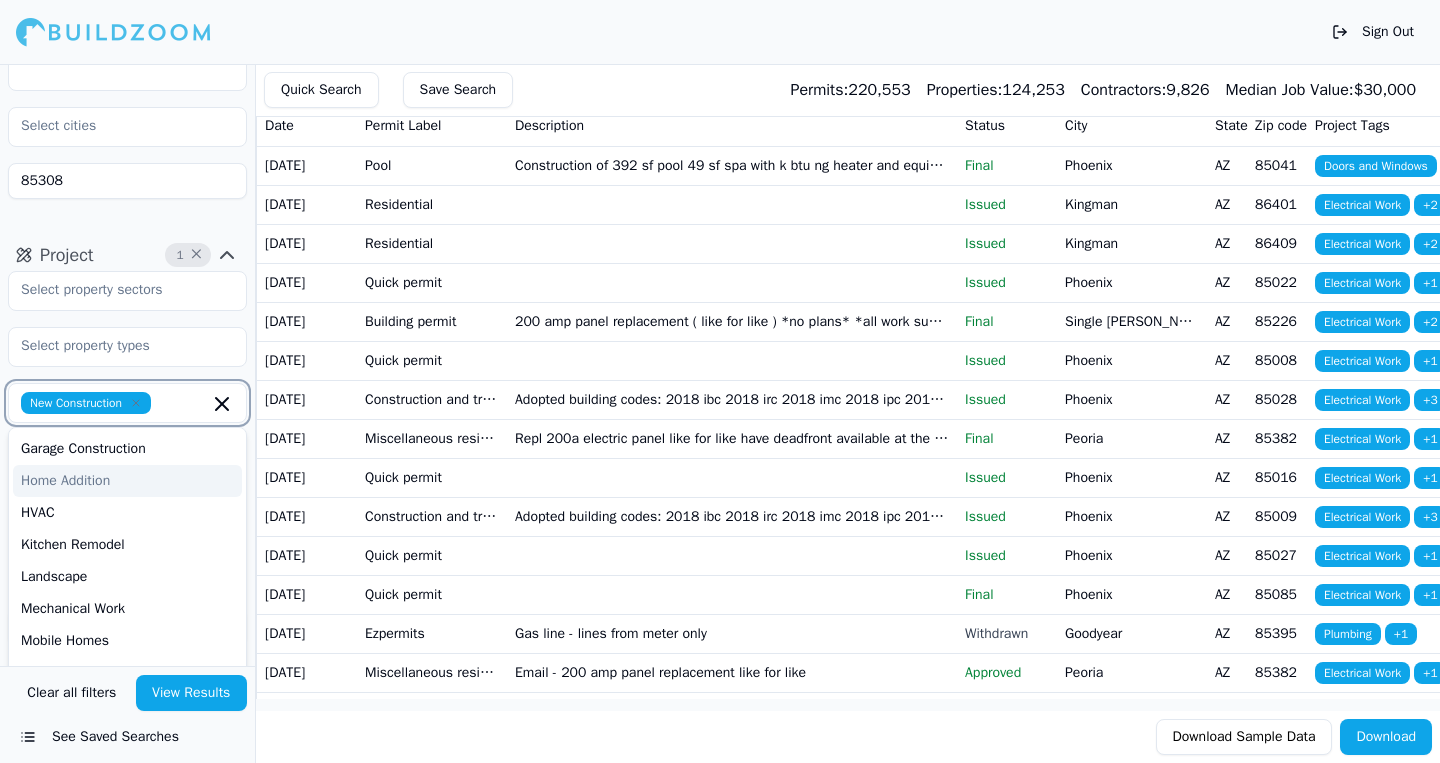 click on "Home Addition" at bounding box center (127, 481) 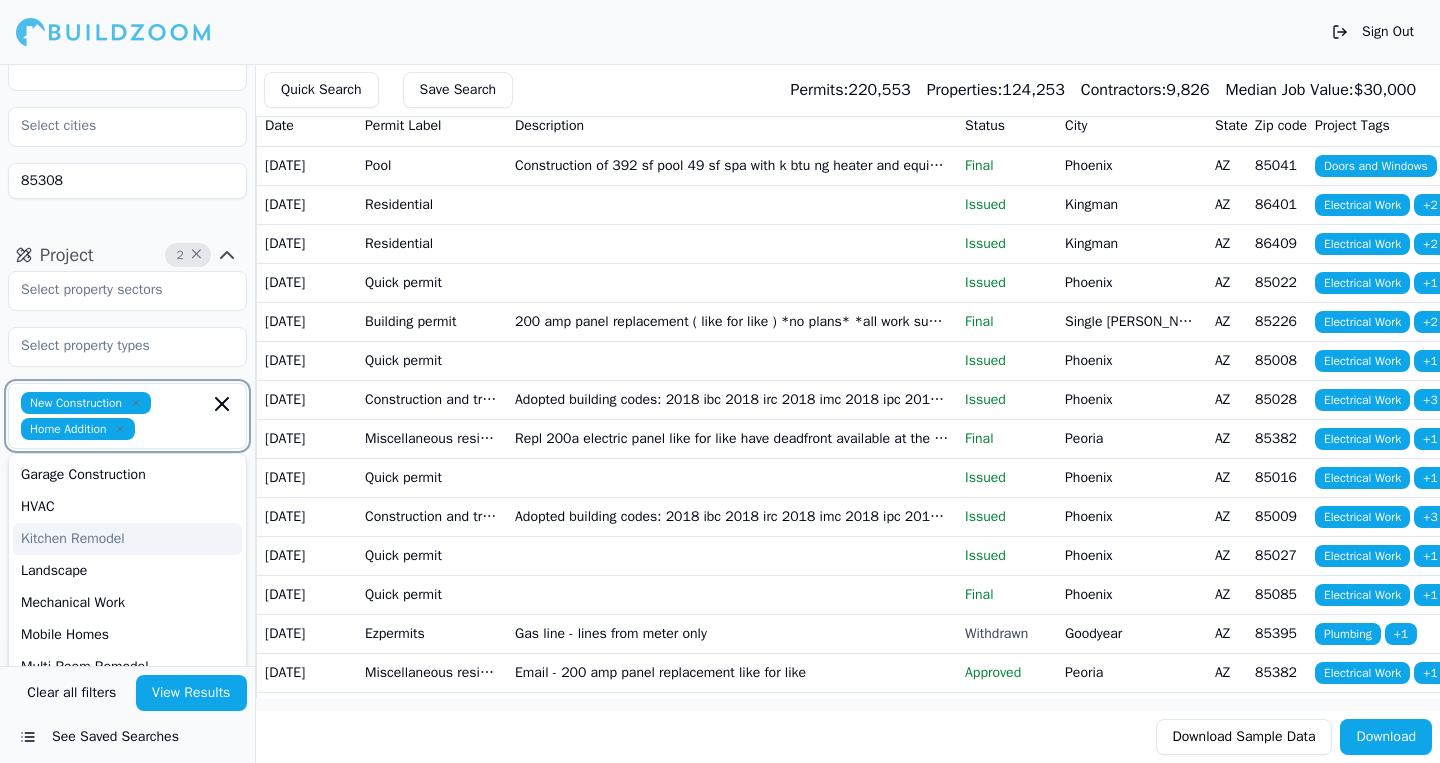 click on "Kitchen Remodel" at bounding box center [127, 539] 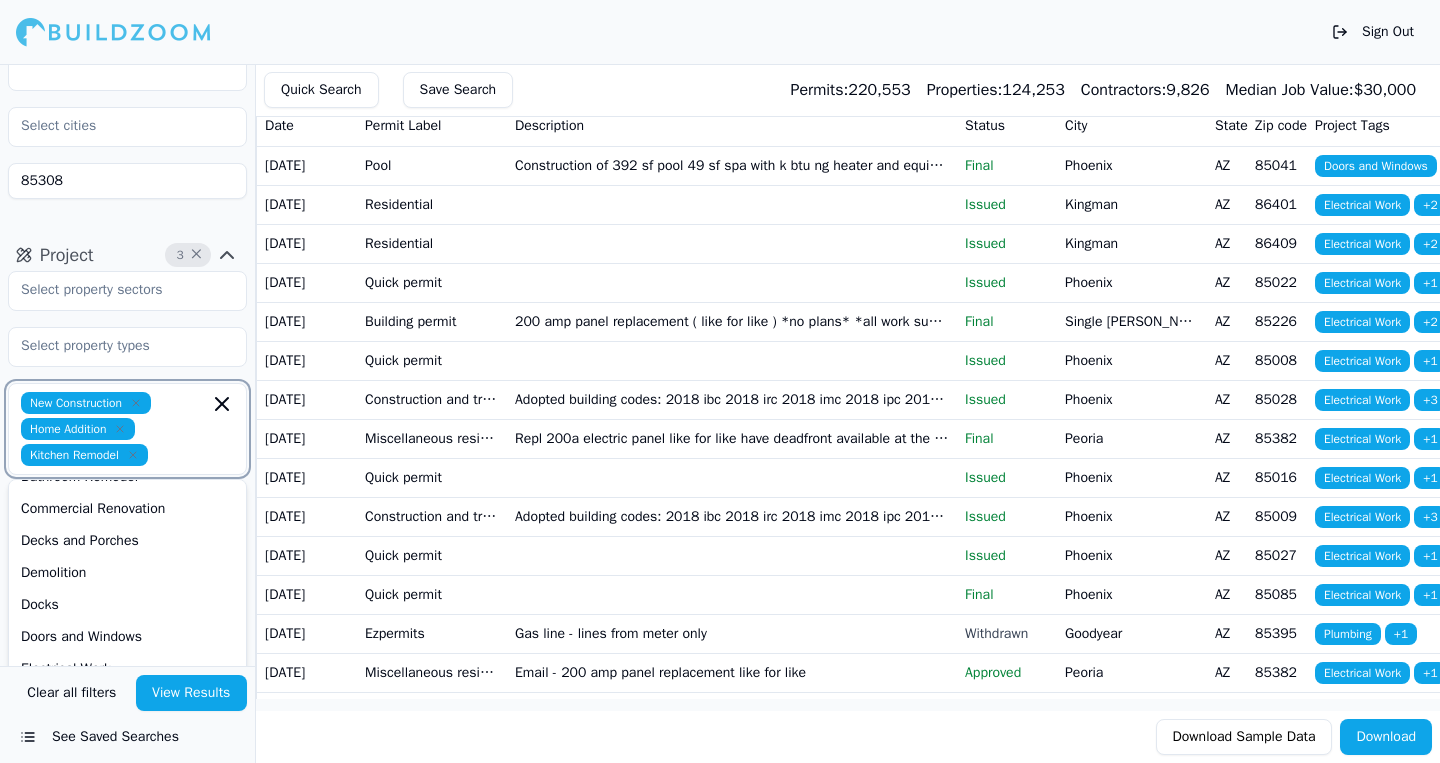 scroll, scrollTop: 50, scrollLeft: 0, axis: vertical 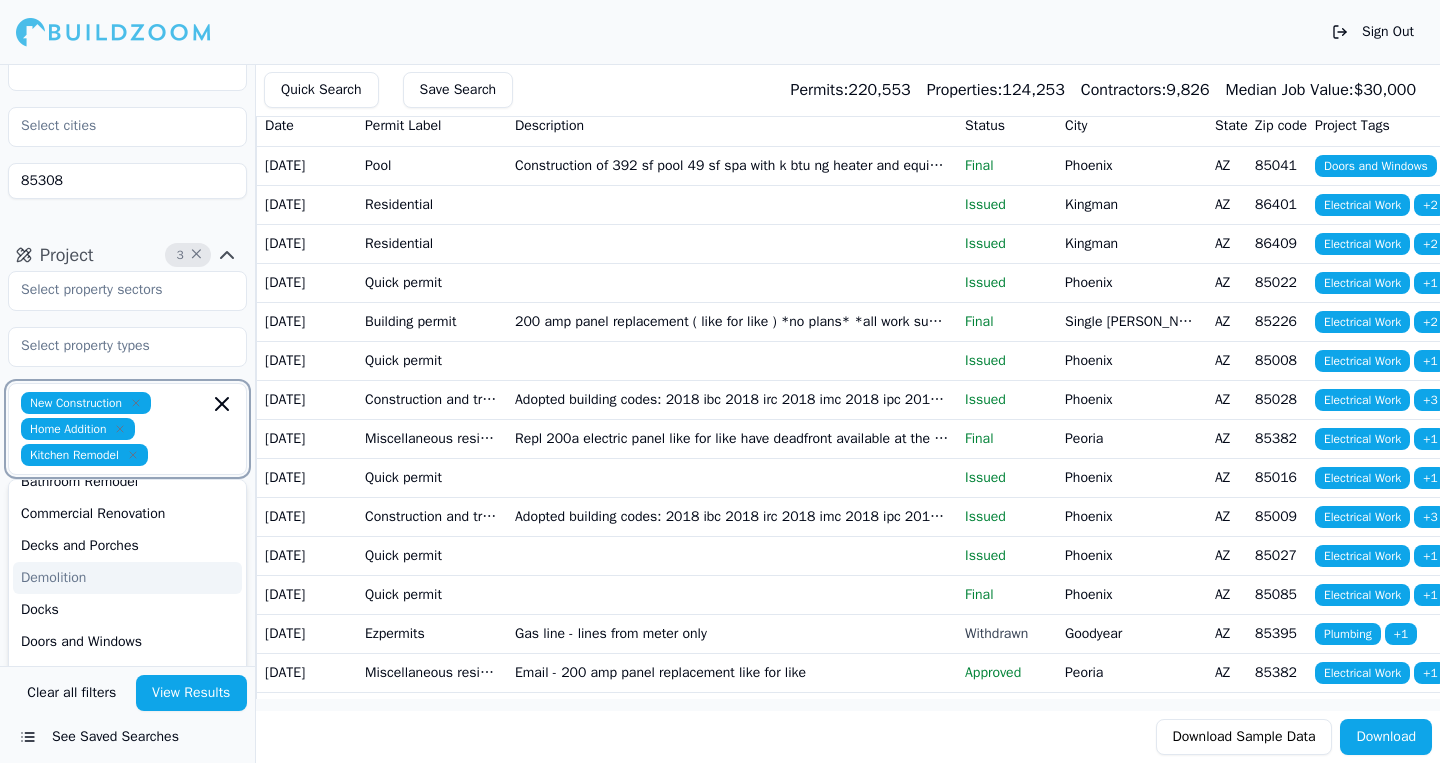 click on "Demolition" at bounding box center (127, 578) 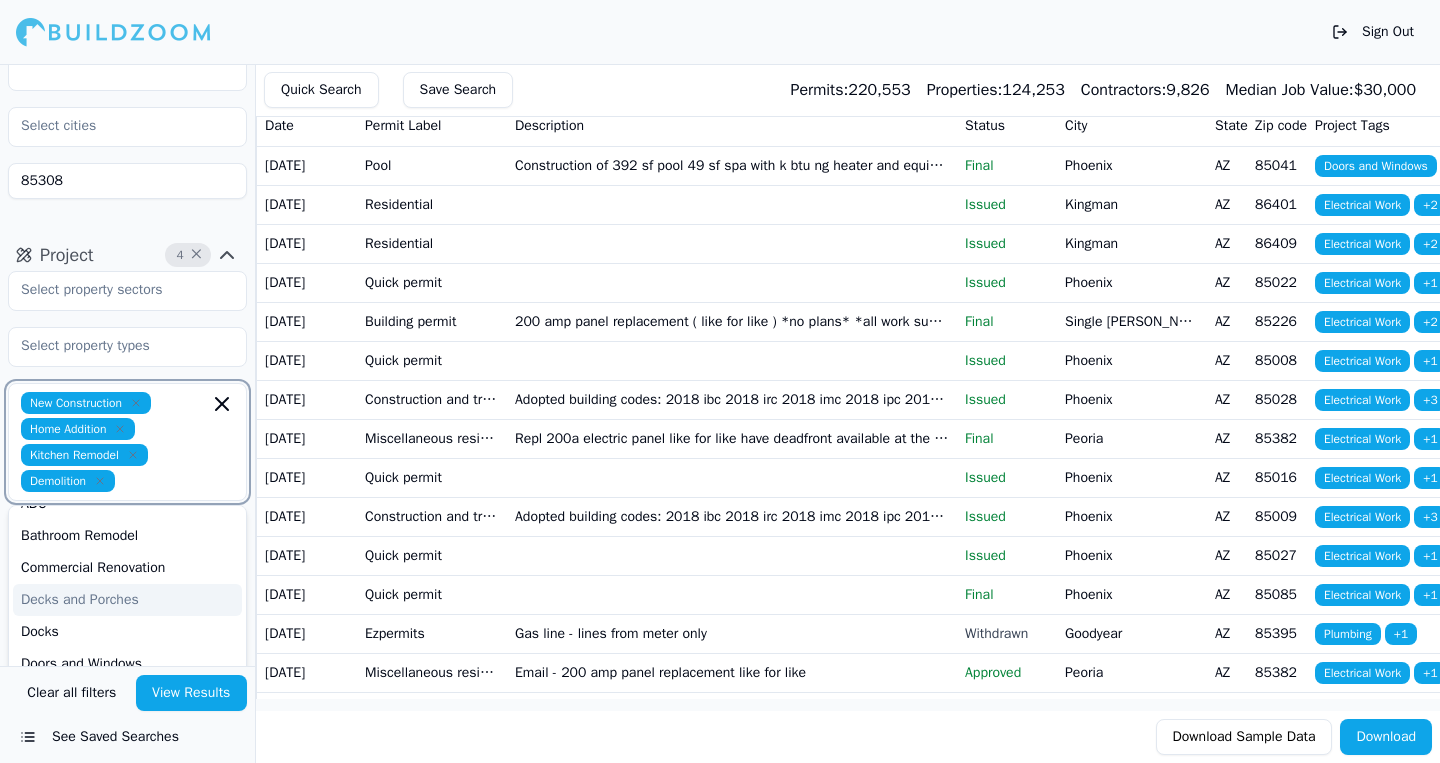 scroll, scrollTop: 14, scrollLeft: 0, axis: vertical 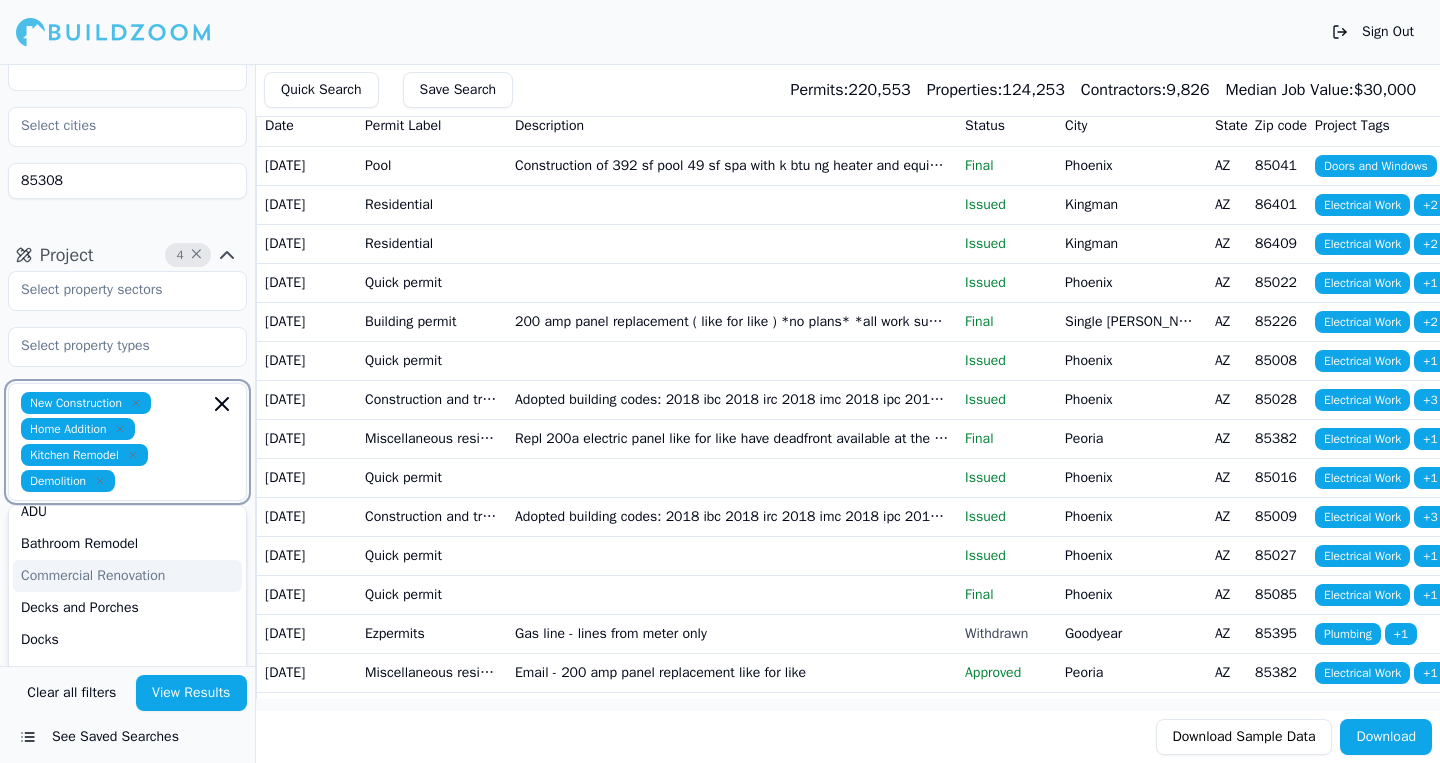 click on "Commercial Renovation" at bounding box center [127, 576] 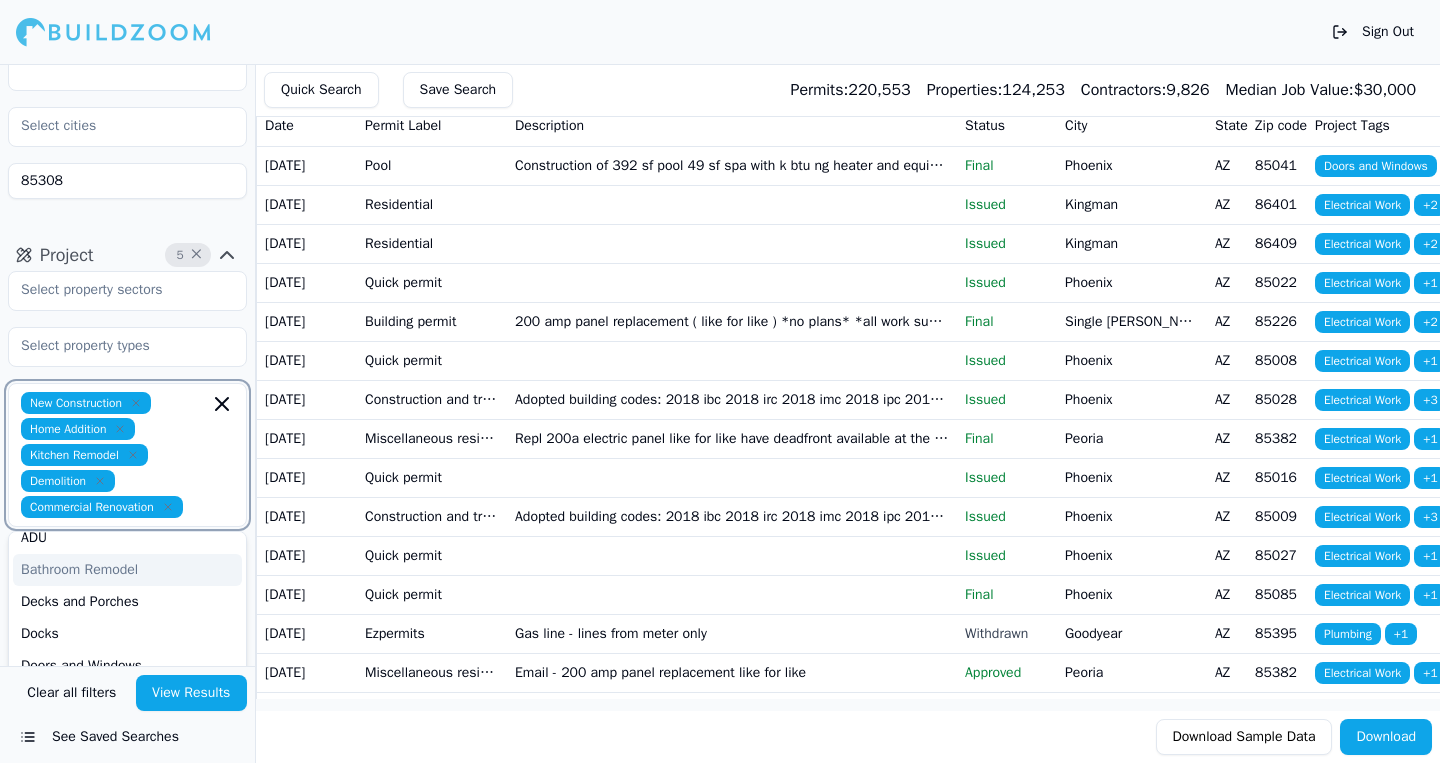 click on "Bathroom Remodel" at bounding box center (127, 570) 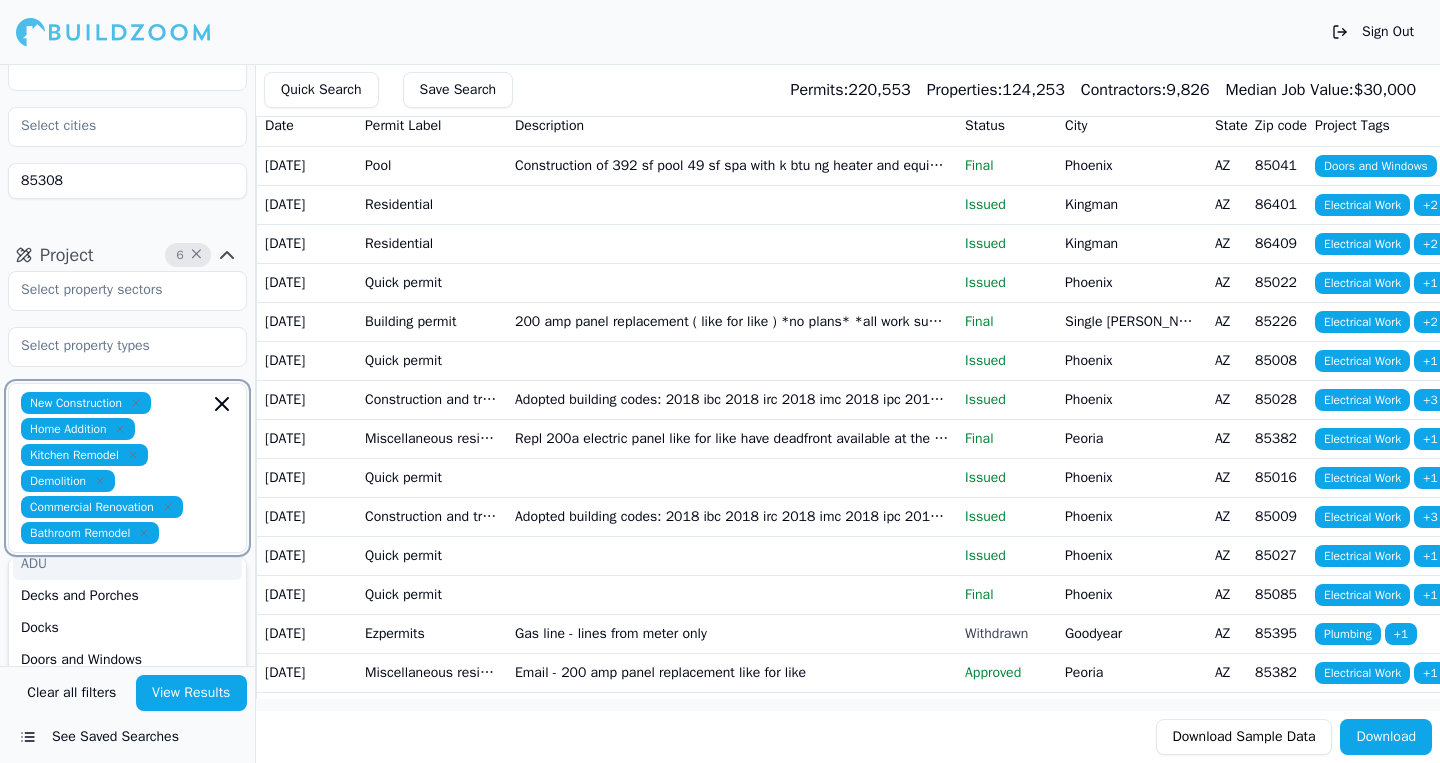 scroll, scrollTop: 0, scrollLeft: 0, axis: both 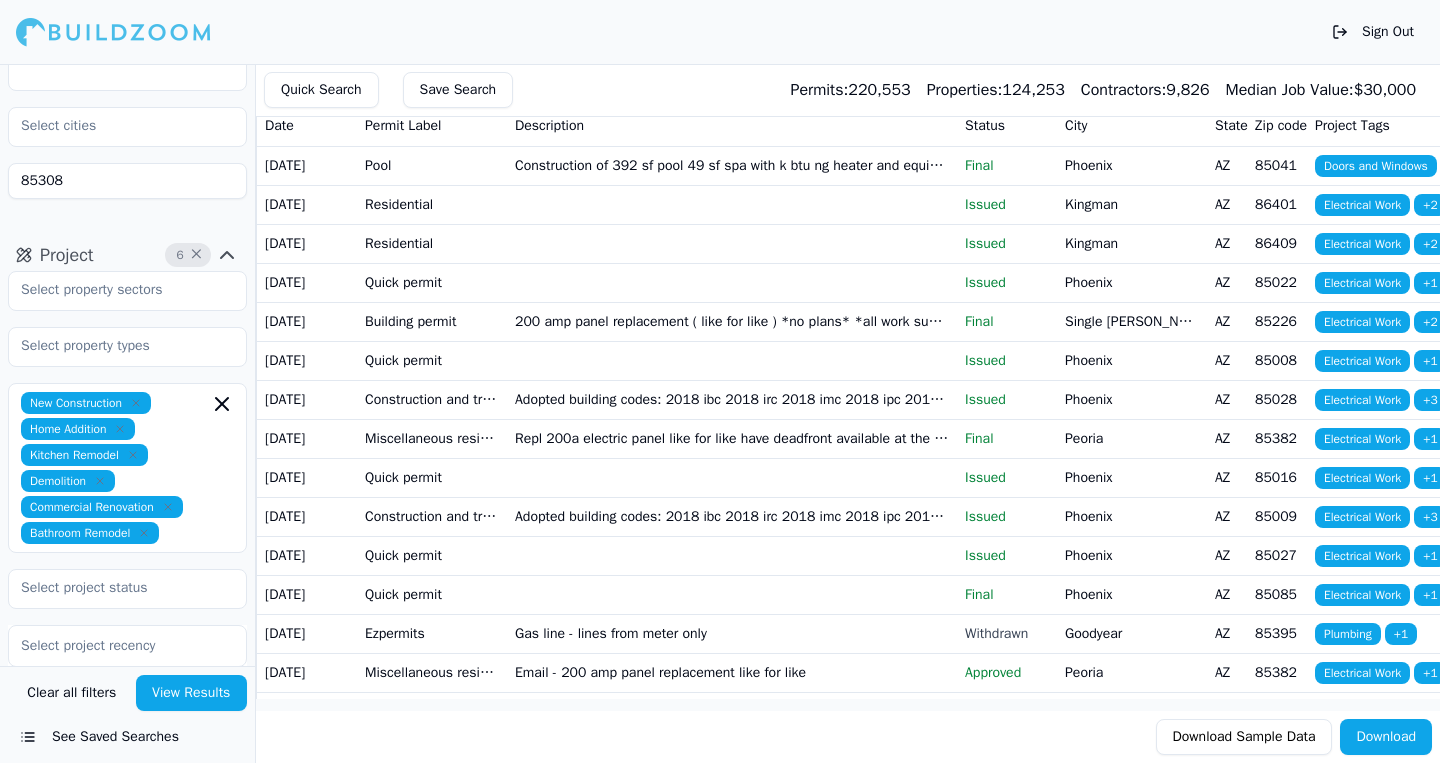 click on "View Results" at bounding box center (192, 693) 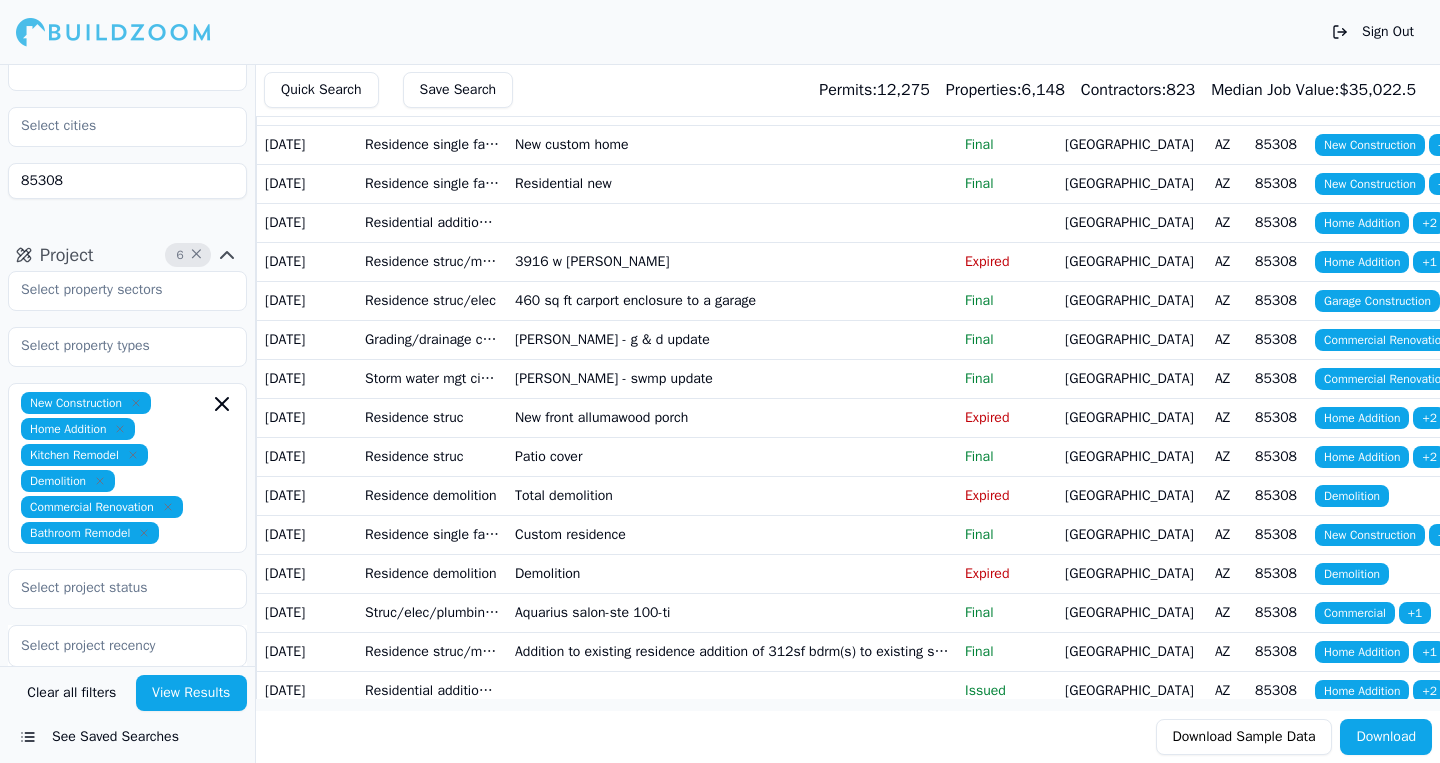 scroll, scrollTop: 0, scrollLeft: 0, axis: both 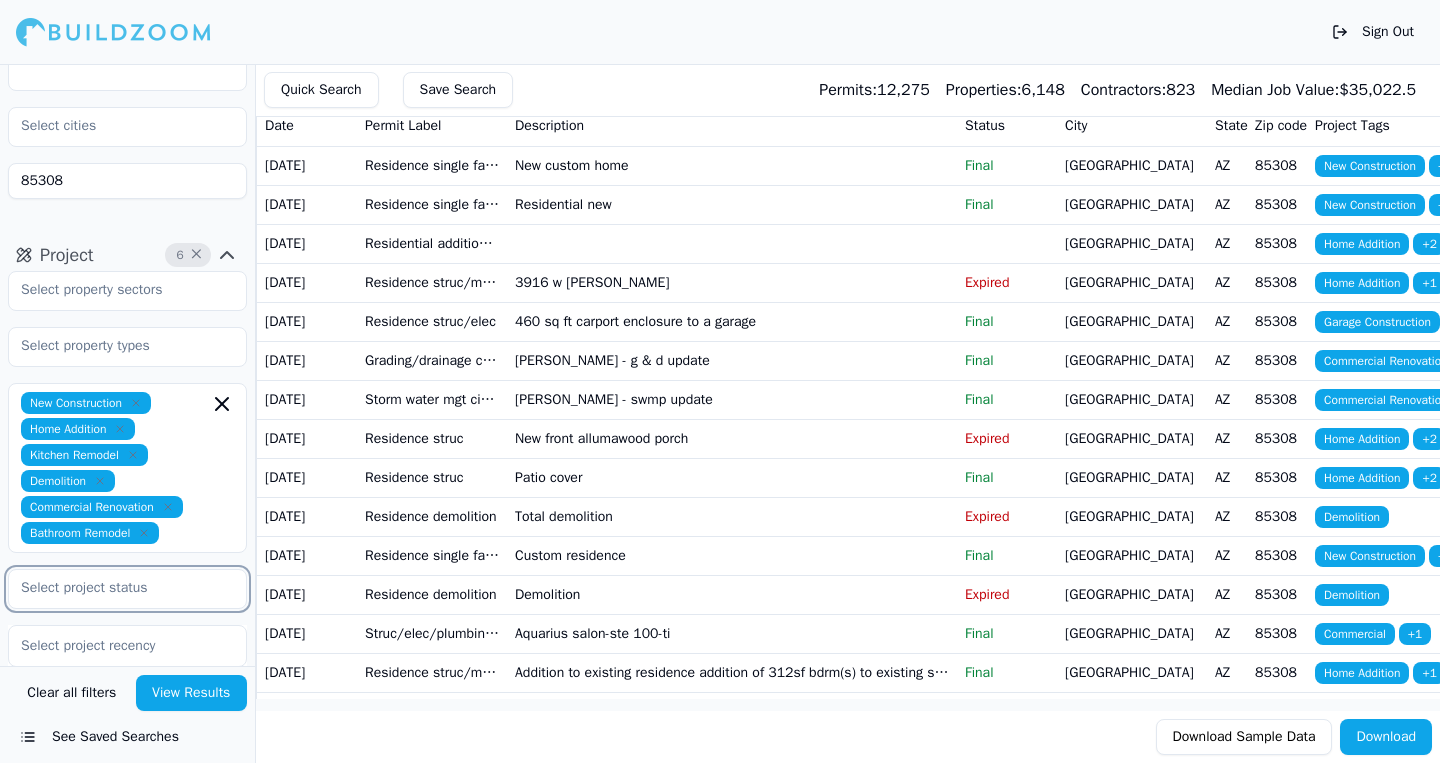 click at bounding box center [115, 588] 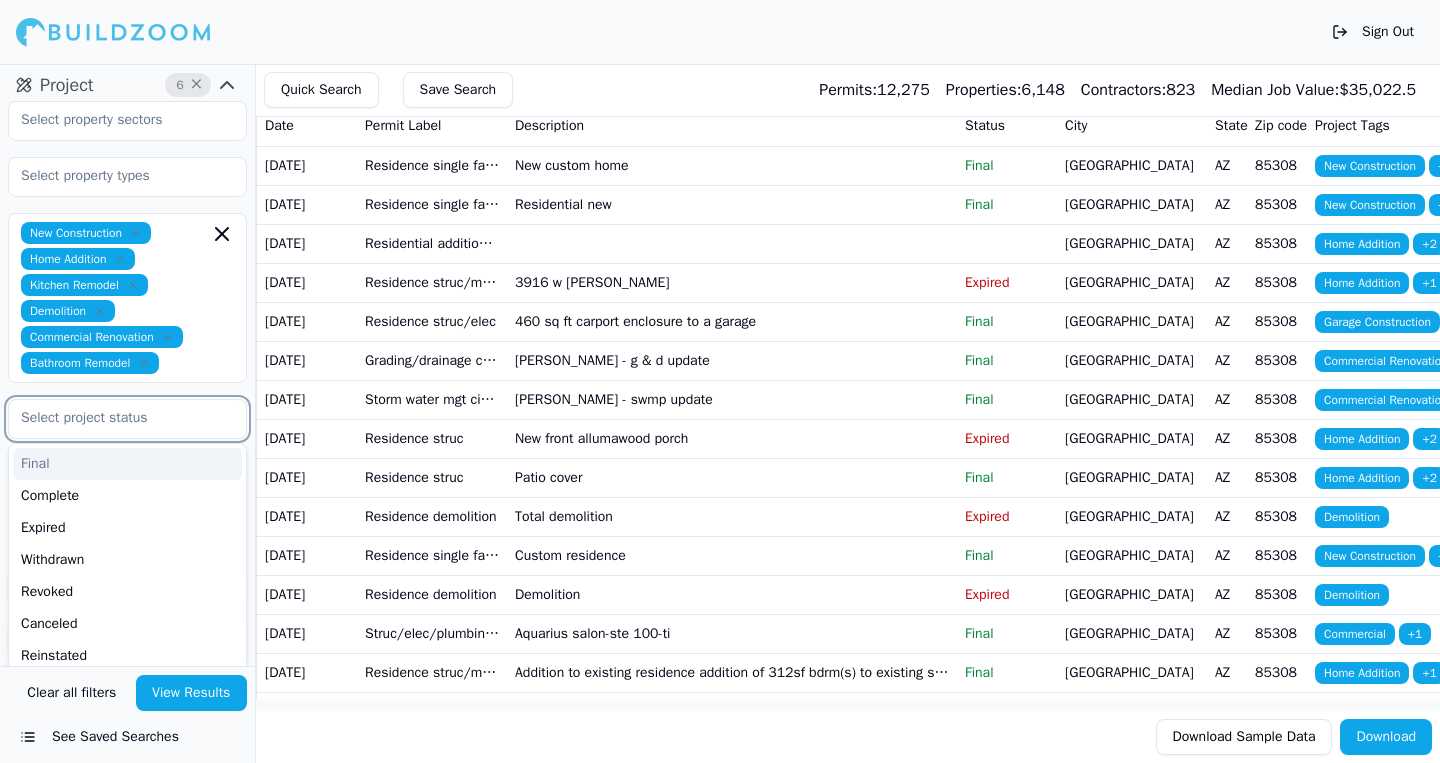 scroll, scrollTop: 340, scrollLeft: 0, axis: vertical 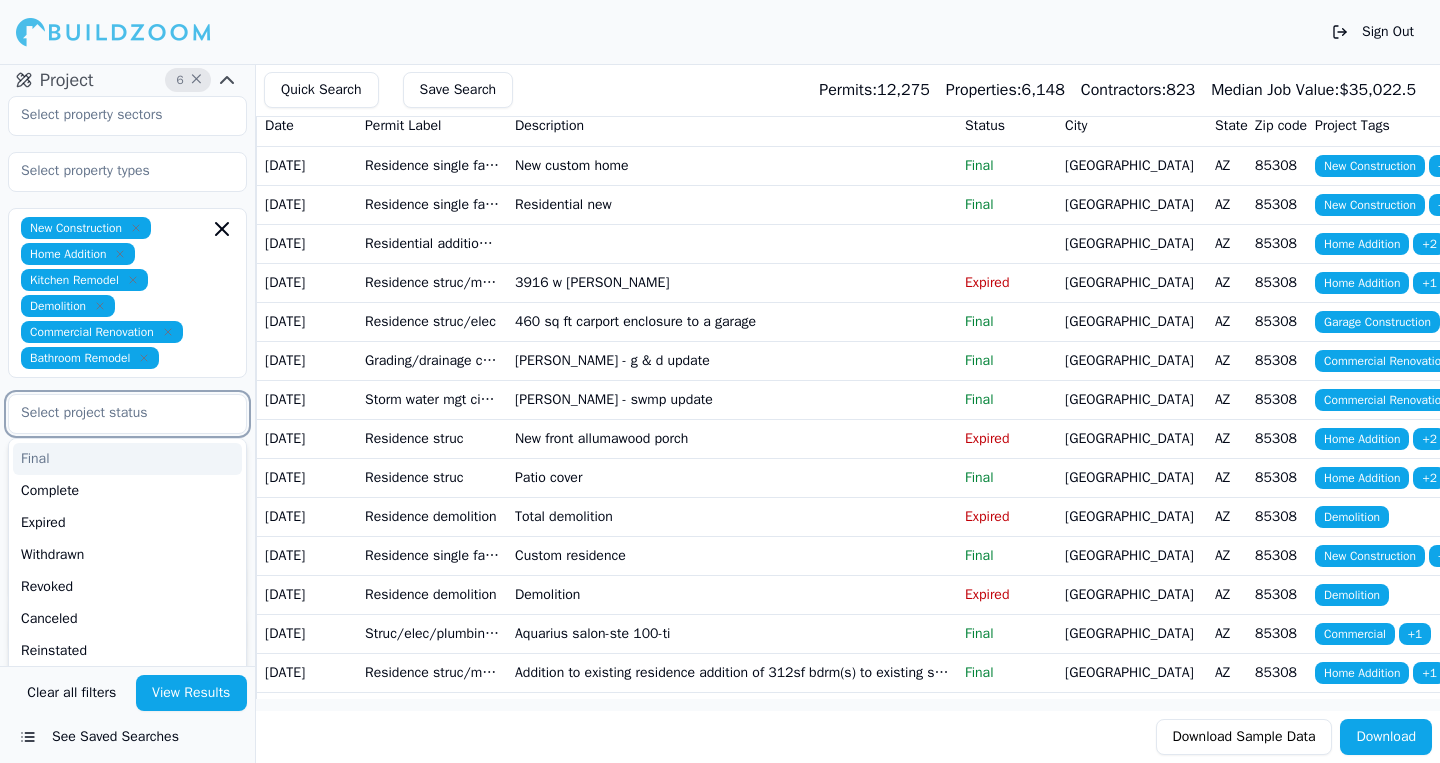 click at bounding box center [115, 413] 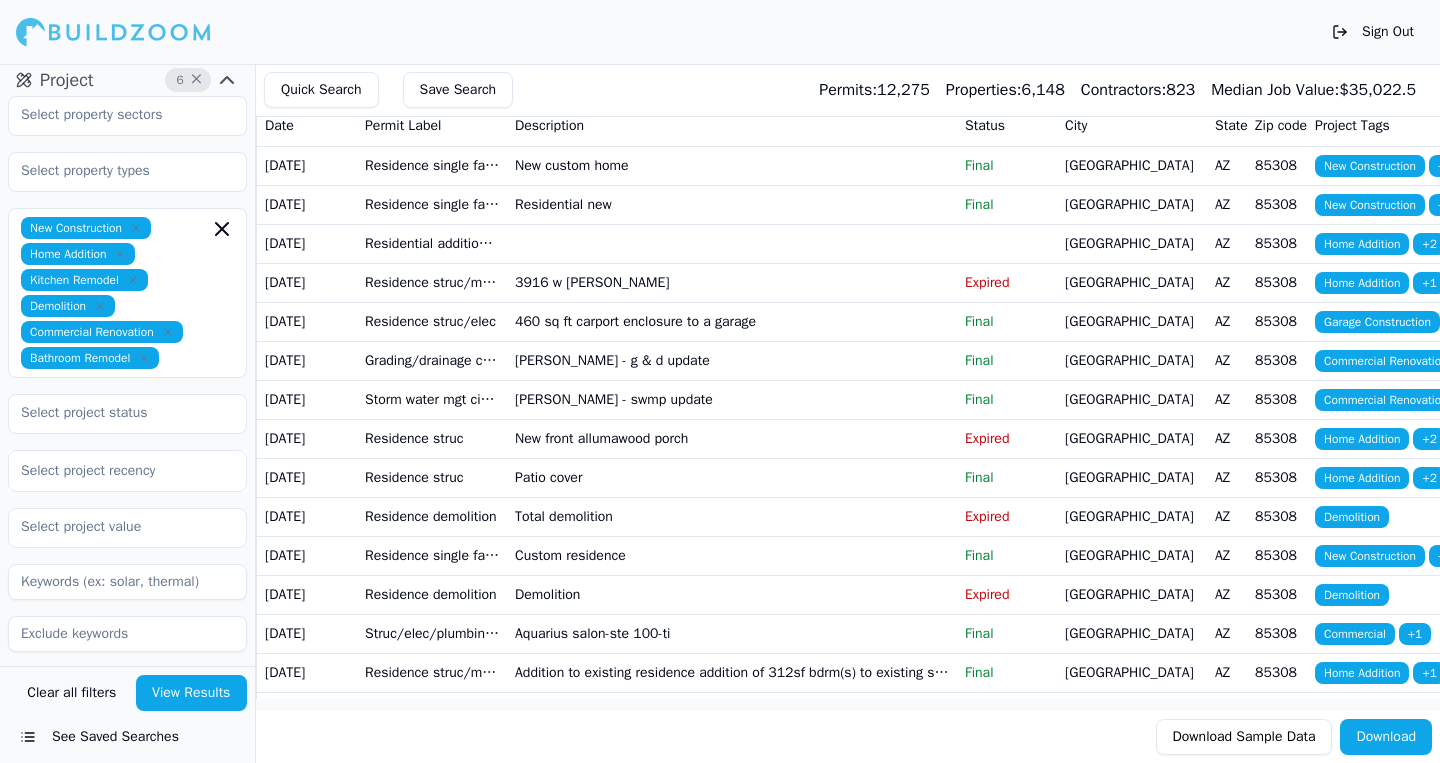 click on "New Construction Home Addition Kitchen Remodel Demolition Commercial Renovation Bathroom Remodel Select project recency" at bounding box center (127, 374) 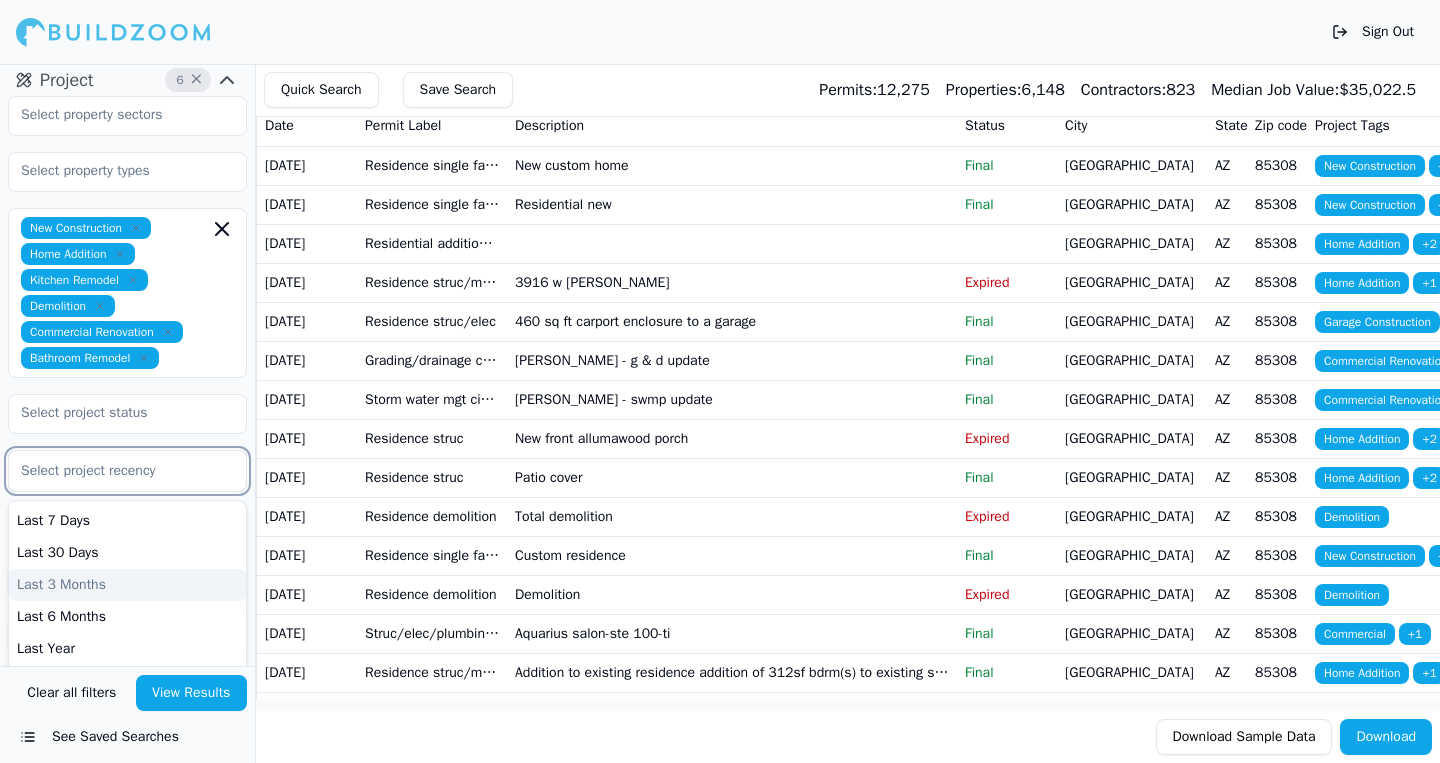 click on "Last 3 Months" at bounding box center (127, 585) 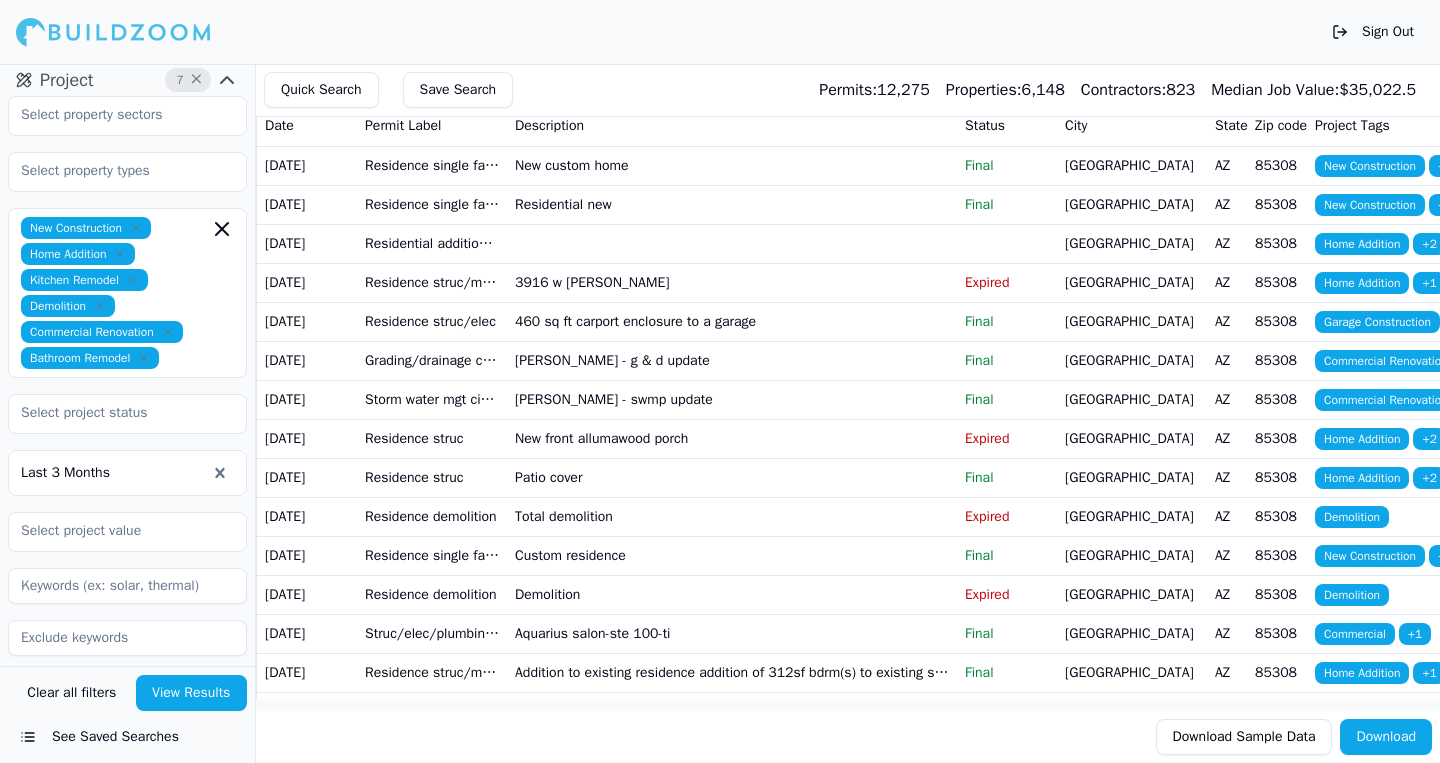 click on "View Results" at bounding box center [192, 693] 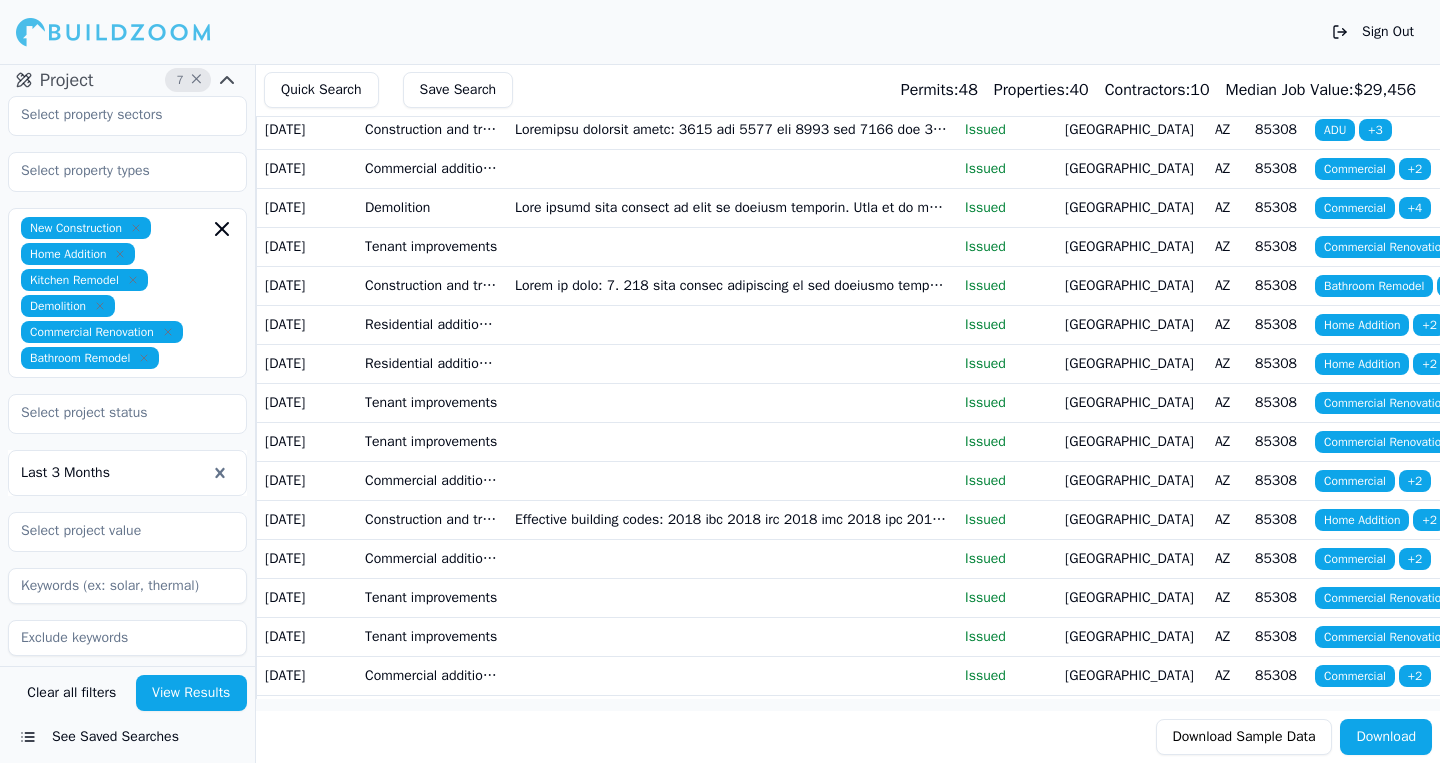 scroll, scrollTop: 548, scrollLeft: 0, axis: vertical 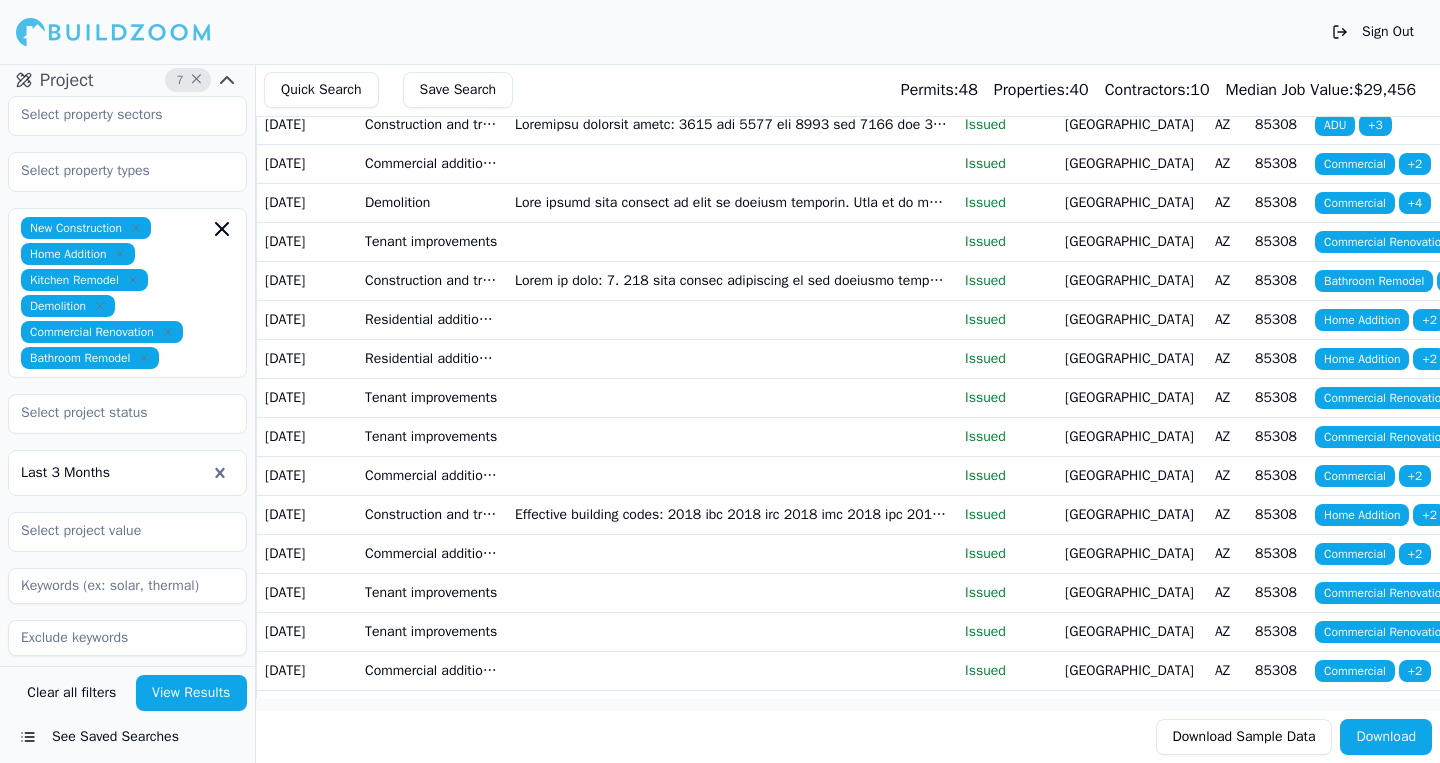 click at bounding box center [732, 202] 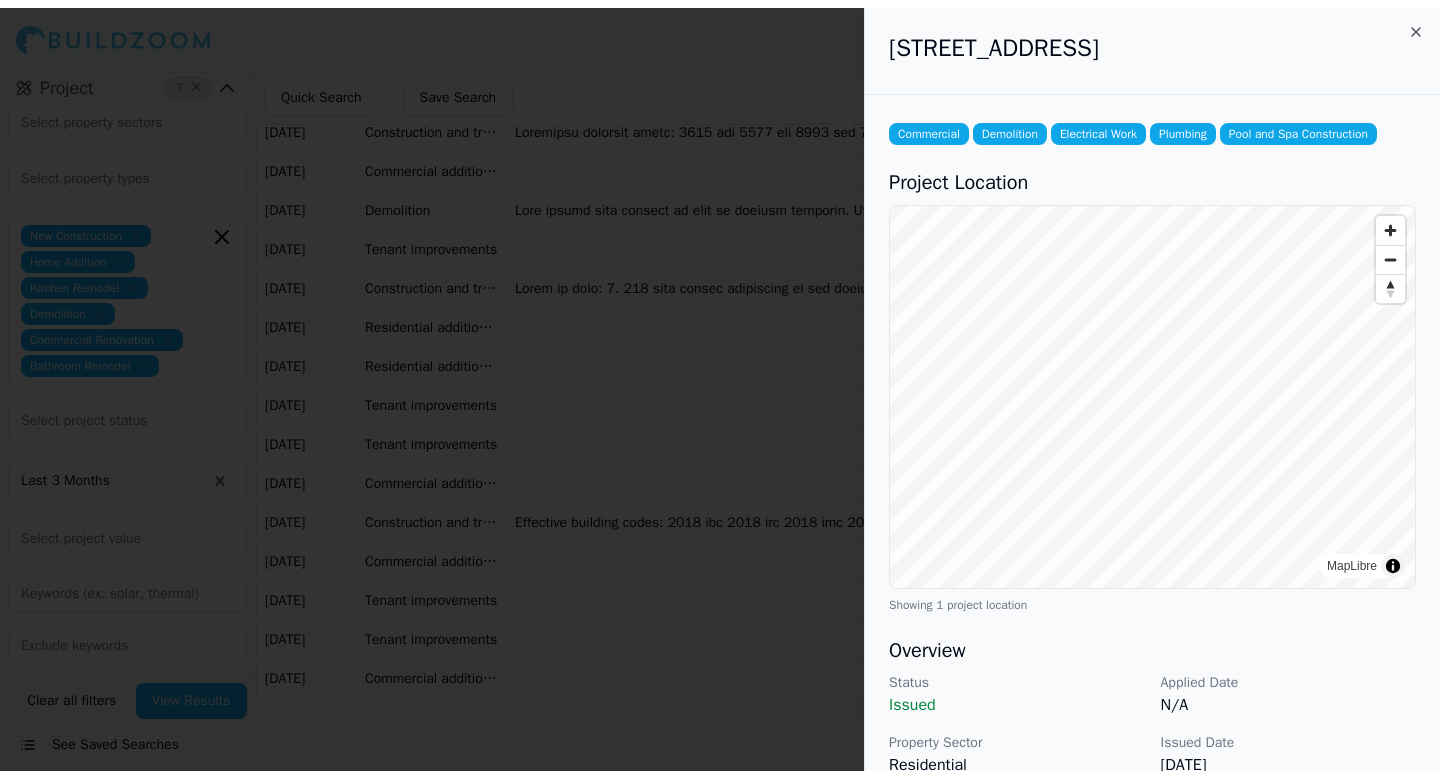 scroll, scrollTop: 64, scrollLeft: 0, axis: vertical 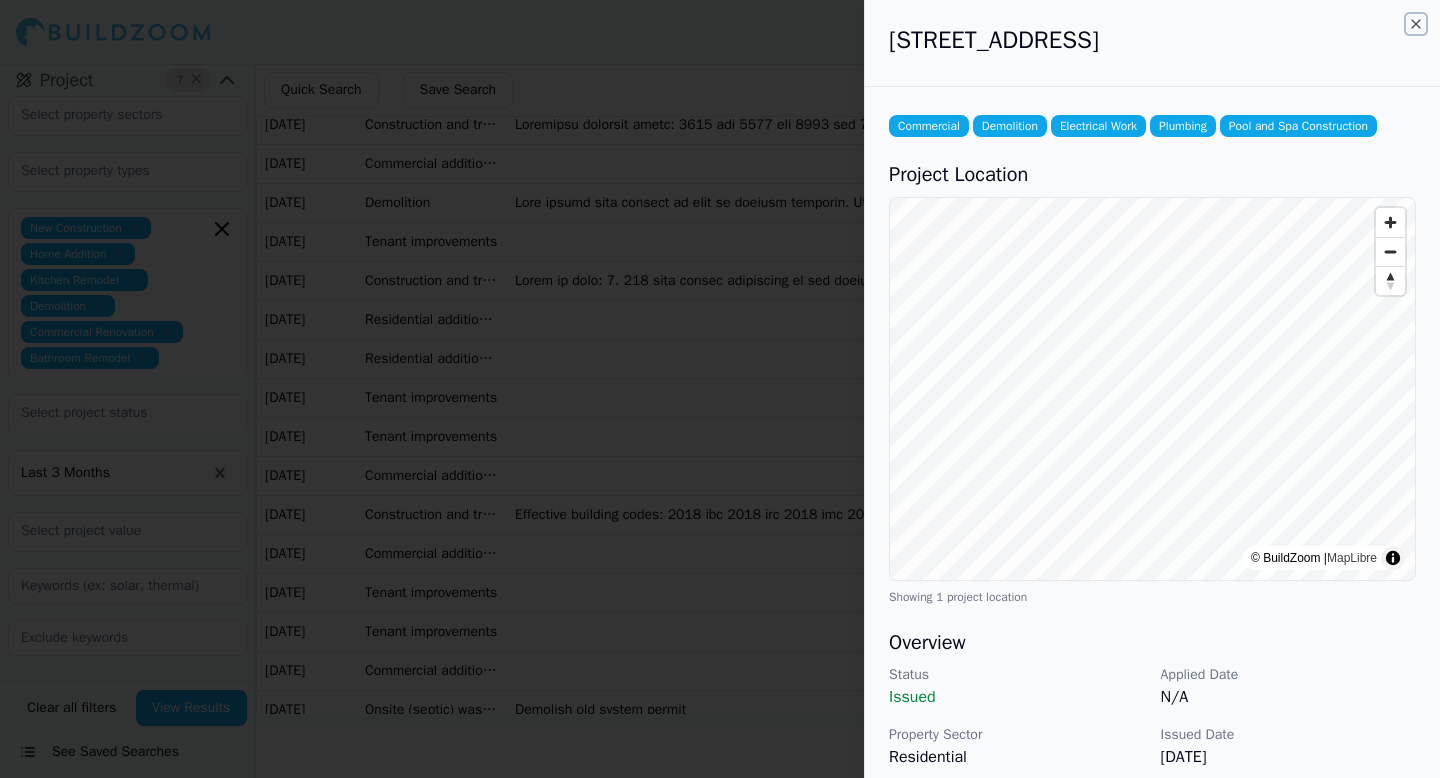 click 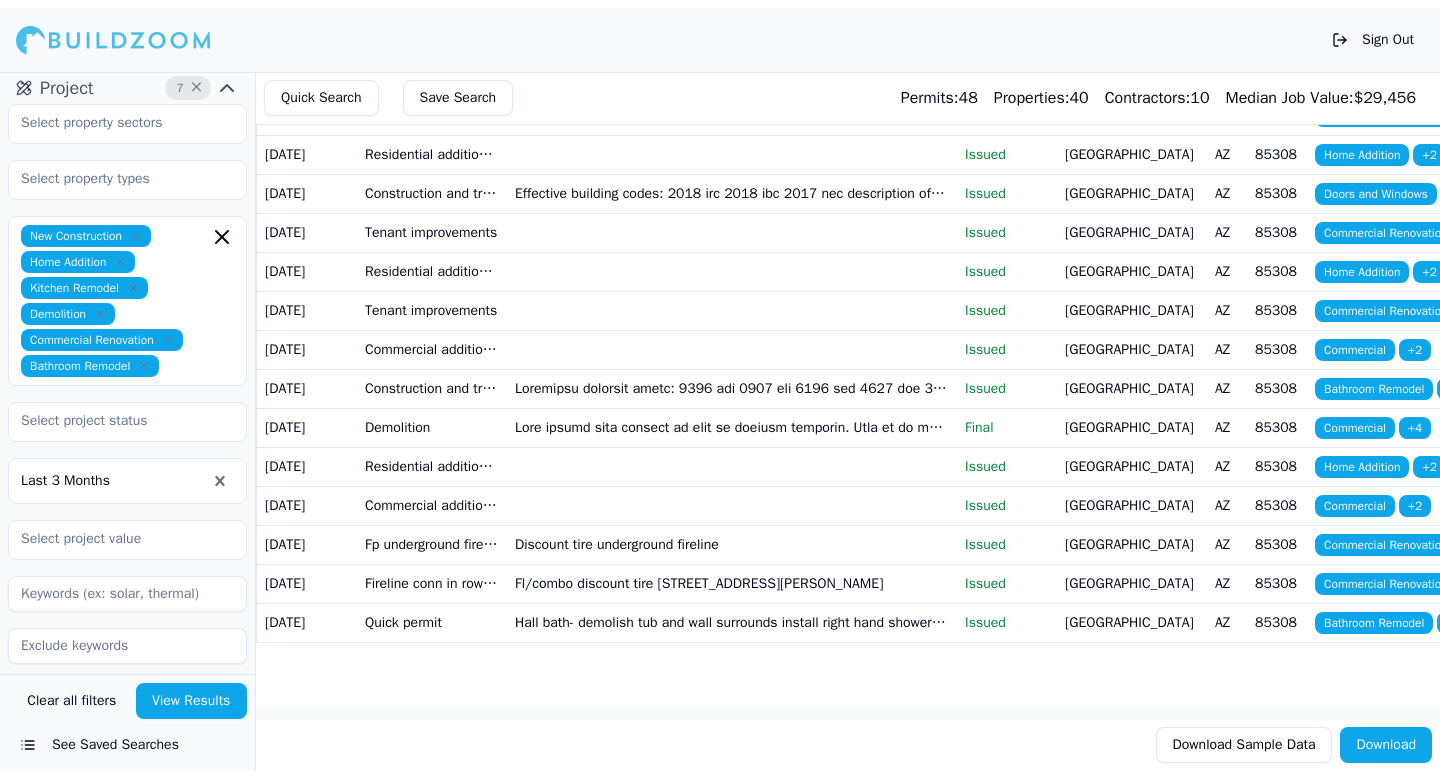 scroll, scrollTop: 2088, scrollLeft: 0, axis: vertical 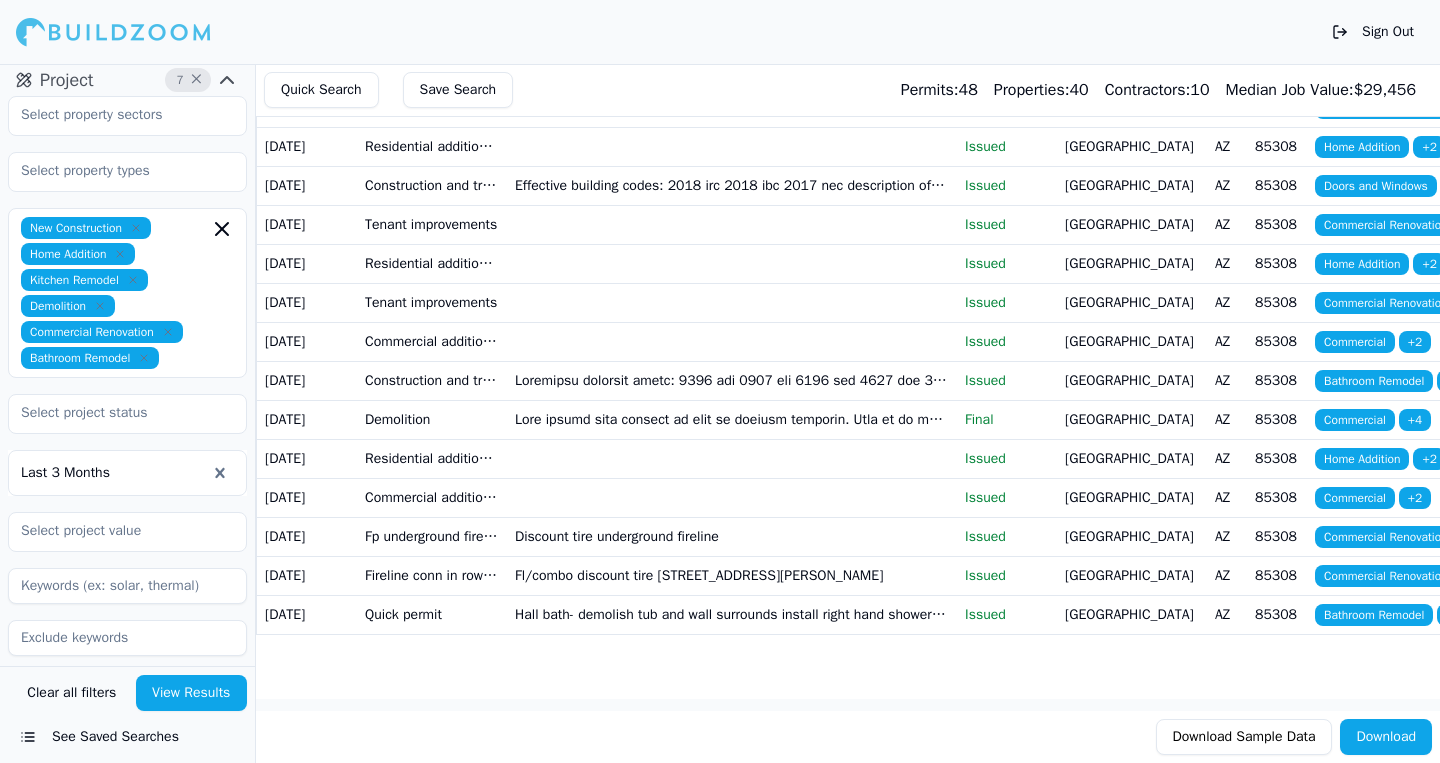 click on "Demolition" at bounding box center [432, 419] 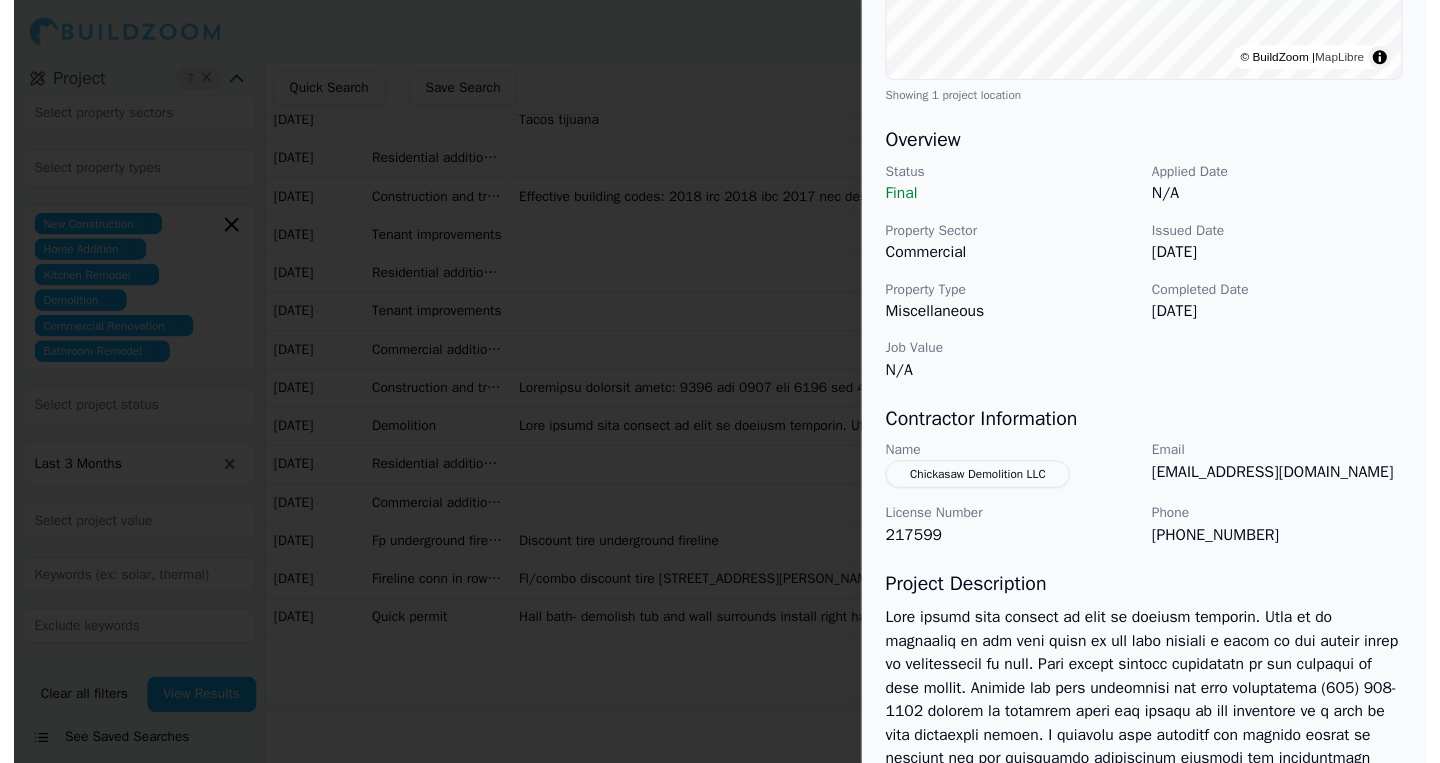 scroll, scrollTop: 501, scrollLeft: 0, axis: vertical 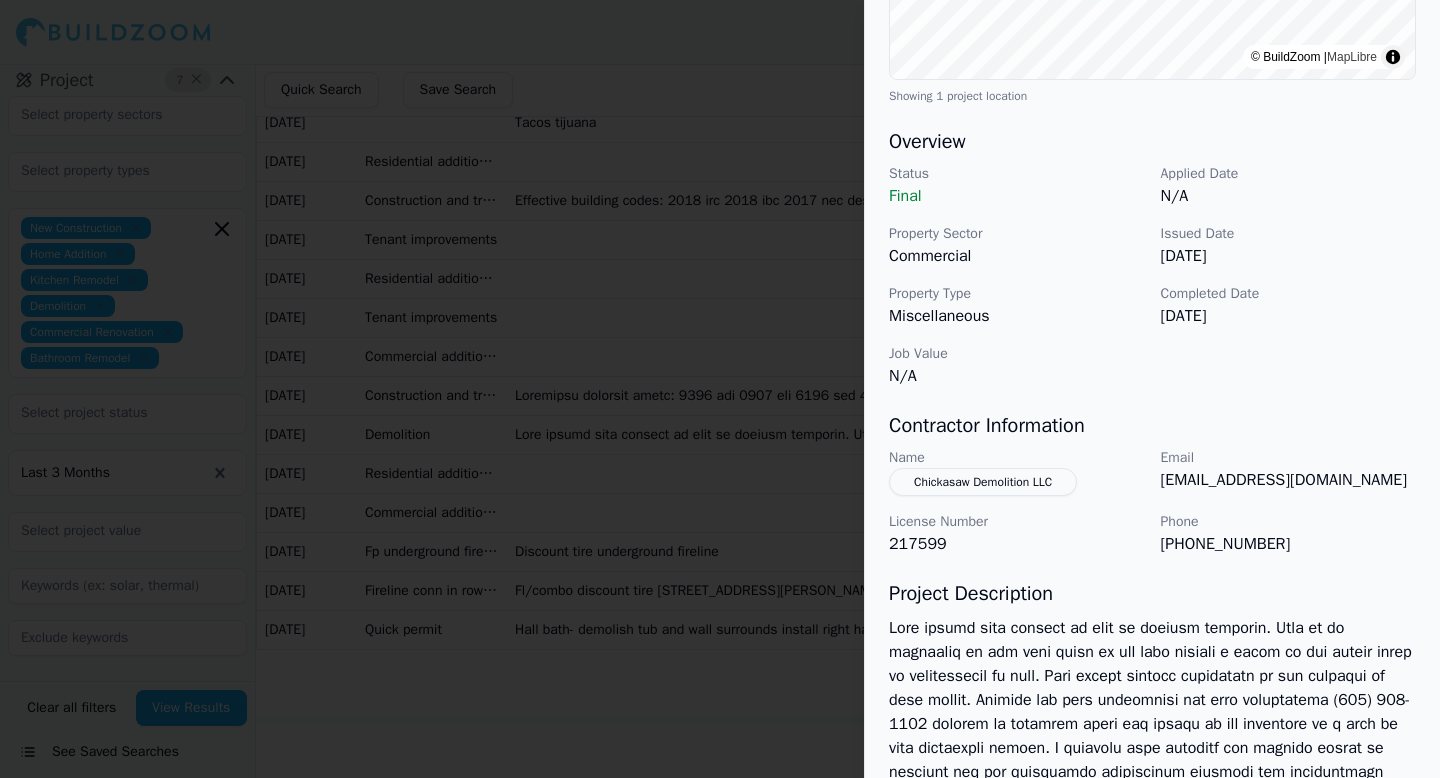 click at bounding box center [720, 389] 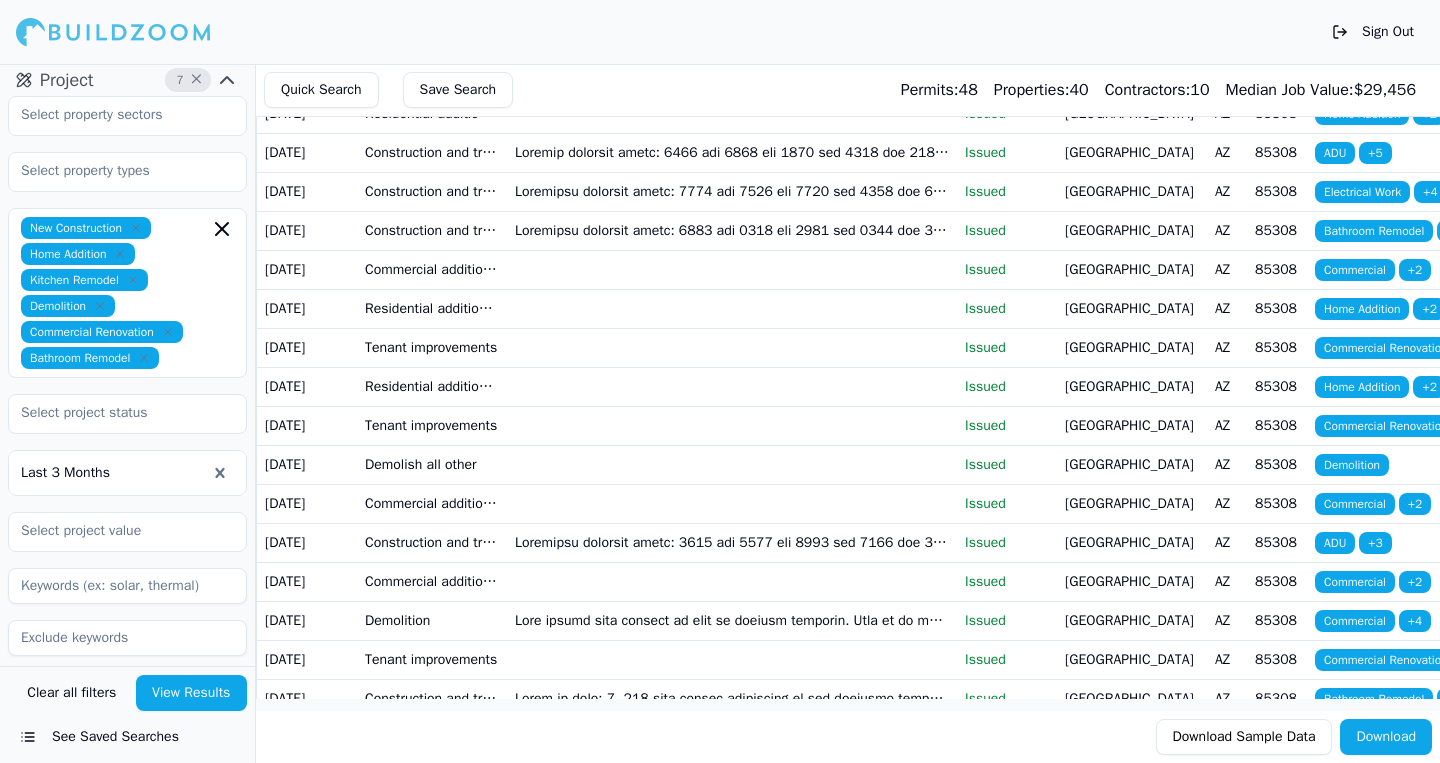 scroll, scrollTop: 0, scrollLeft: 0, axis: both 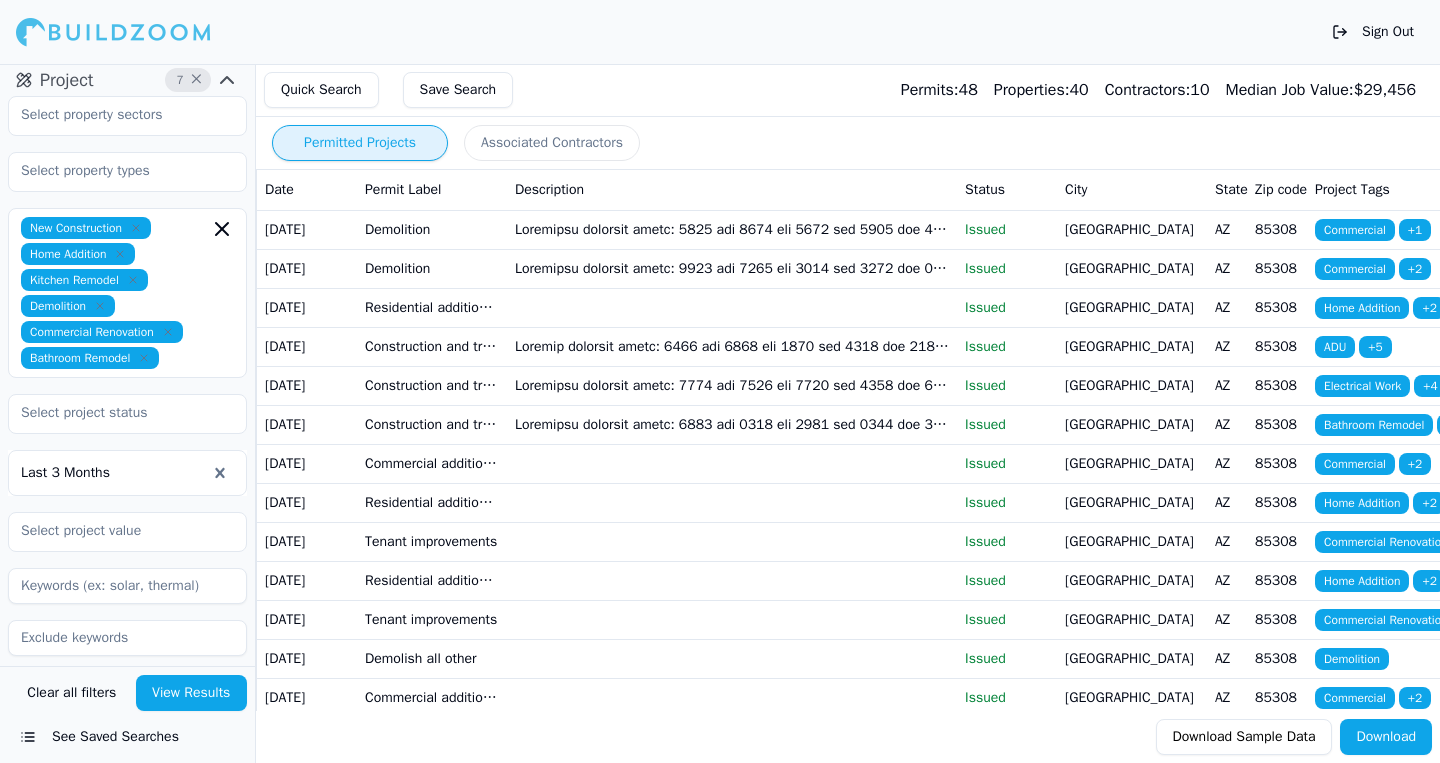 click on "New Construction Home Addition Kitchen Remodel Demolition Commercial Renovation Bathroom Remodel" at bounding box center (127, 293) 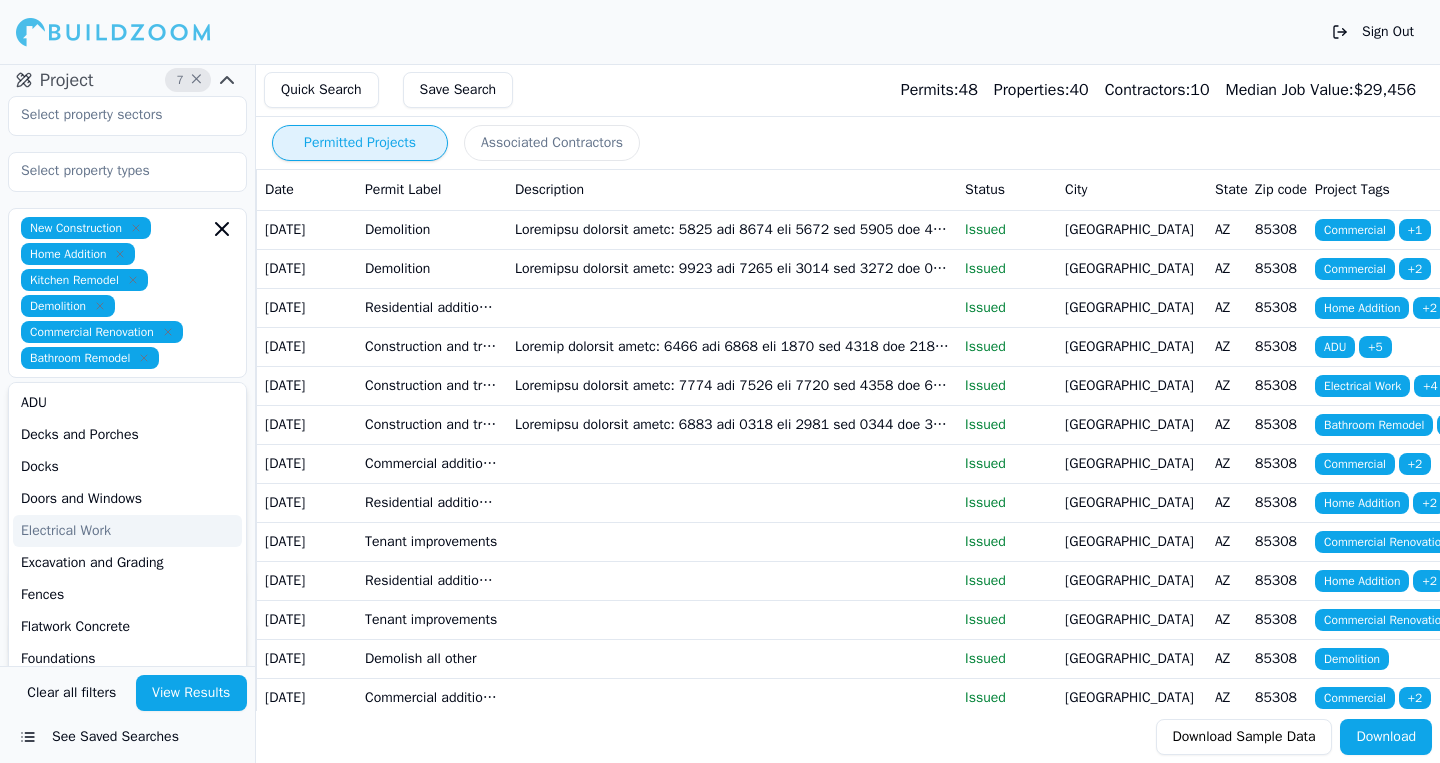 click on "New Construction Home Addition Kitchen Remodel Demolition Commercial Renovation Bathroom Remodel" at bounding box center [127, 293] 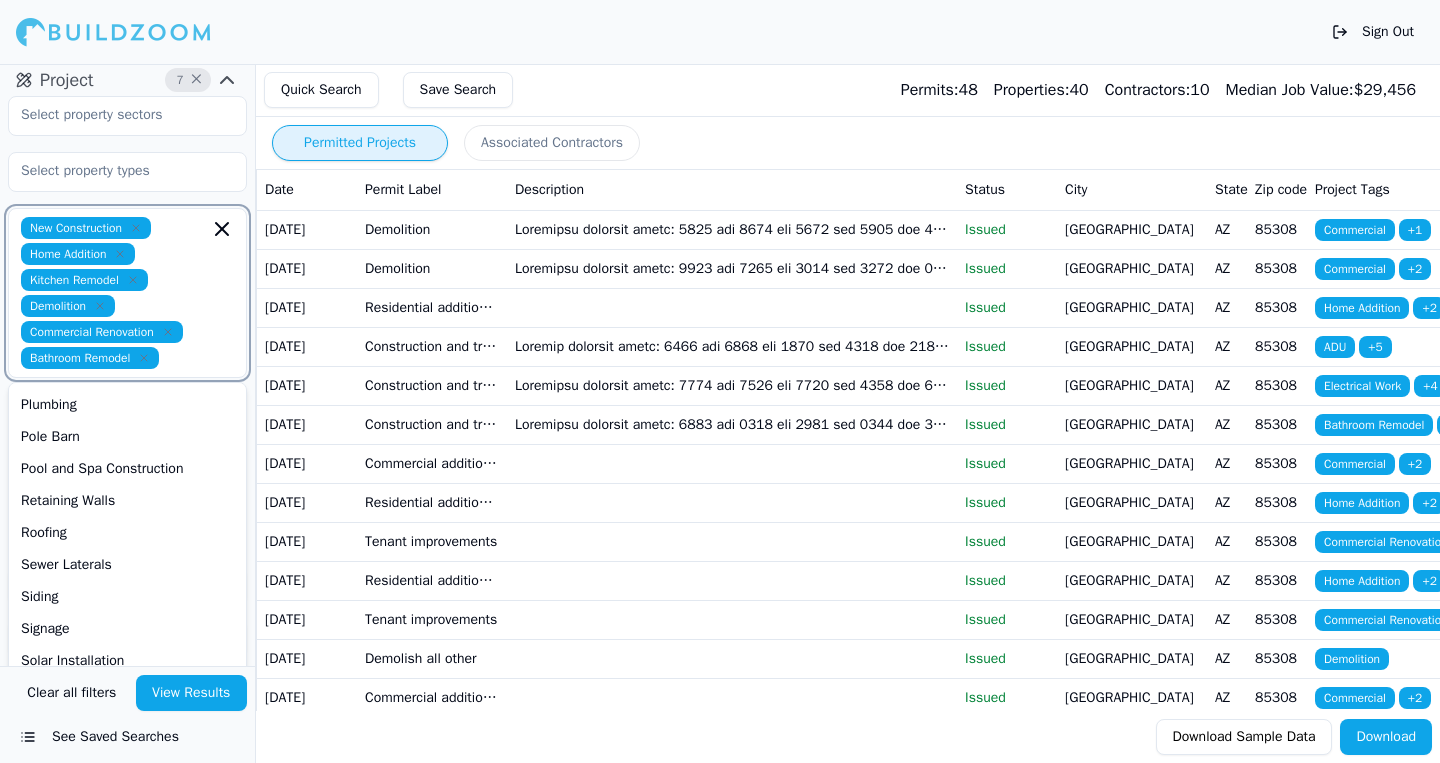 scroll, scrollTop: 562, scrollLeft: 0, axis: vertical 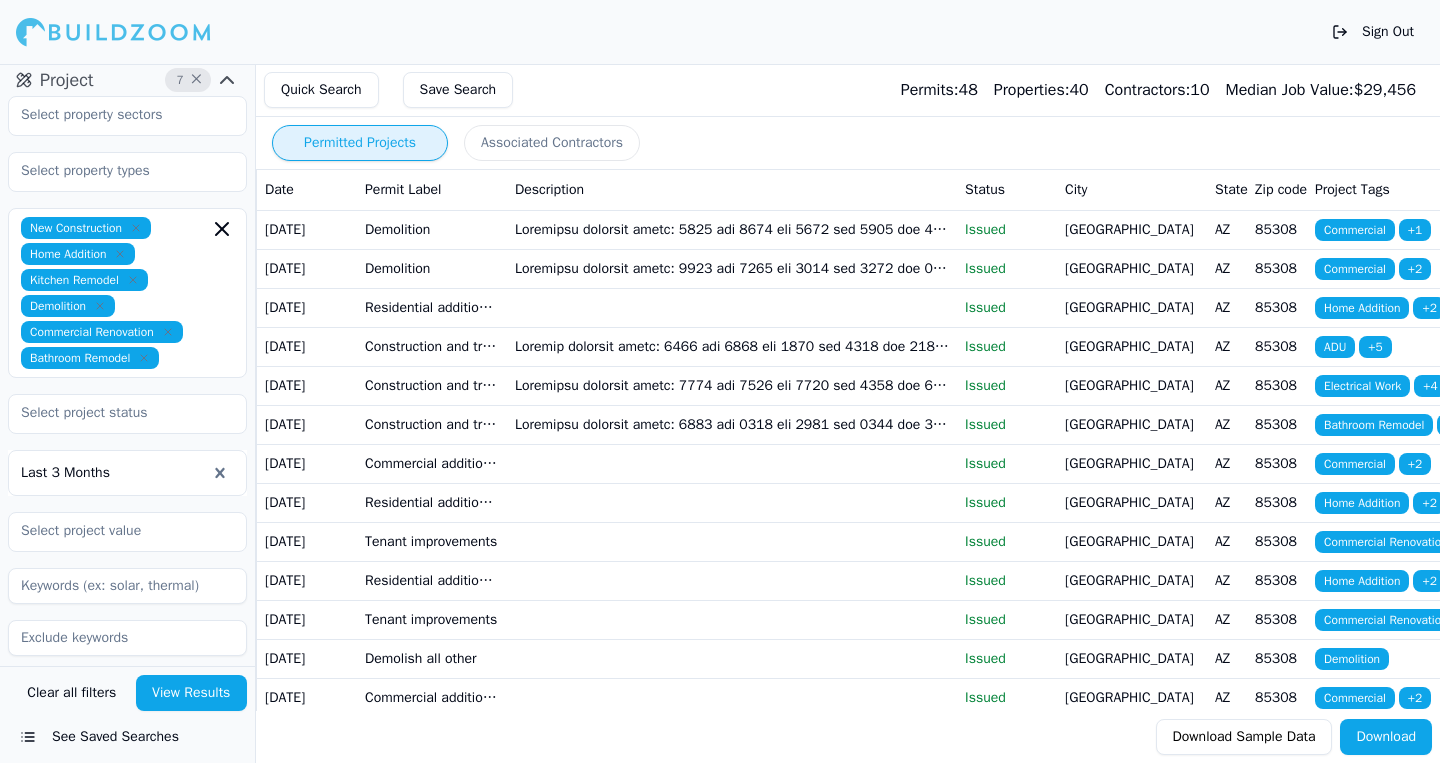click on "Clear all filters View Results See Saved Searches" at bounding box center (127, 714) 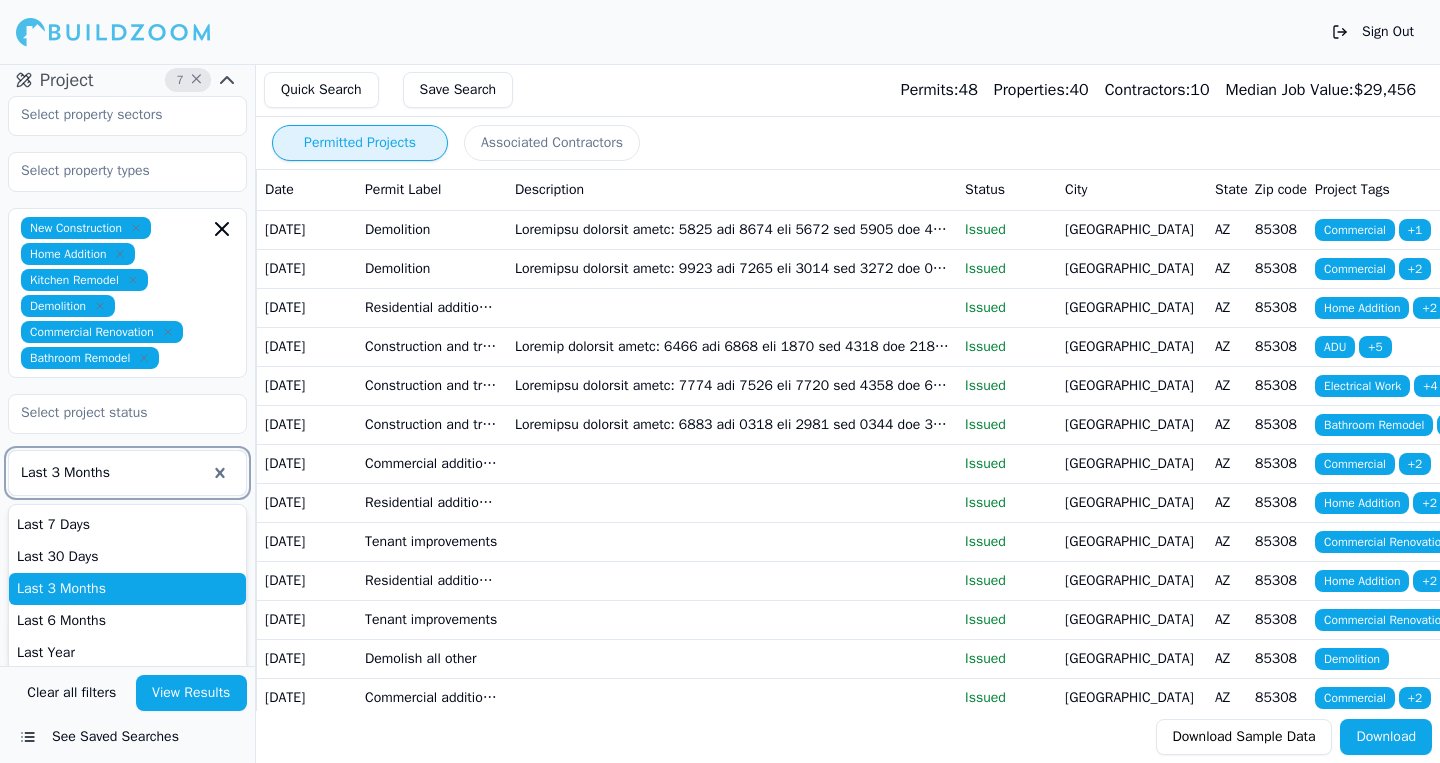 click at bounding box center [113, 473] 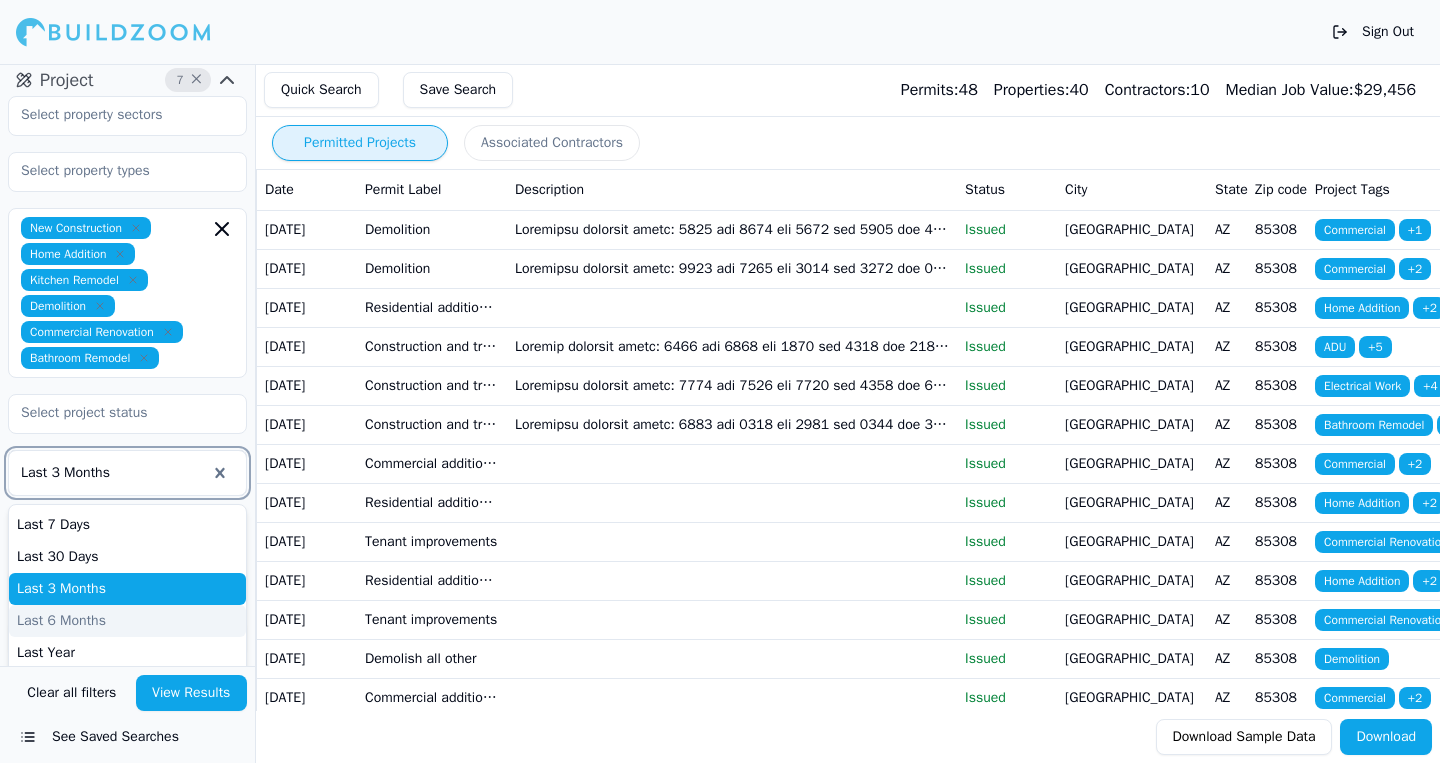 click on "Last 6 Months" at bounding box center [127, 621] 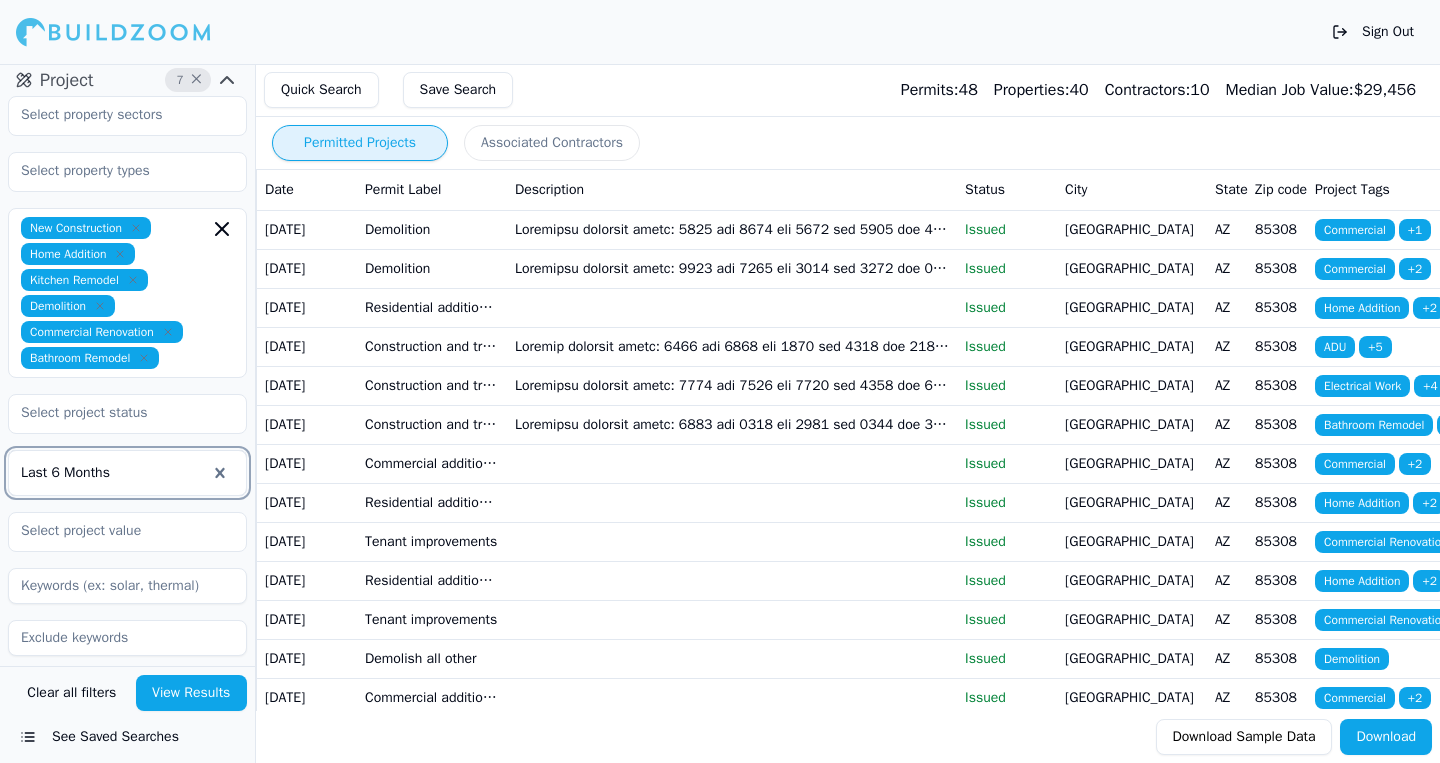 click on "View Results" at bounding box center (192, 693) 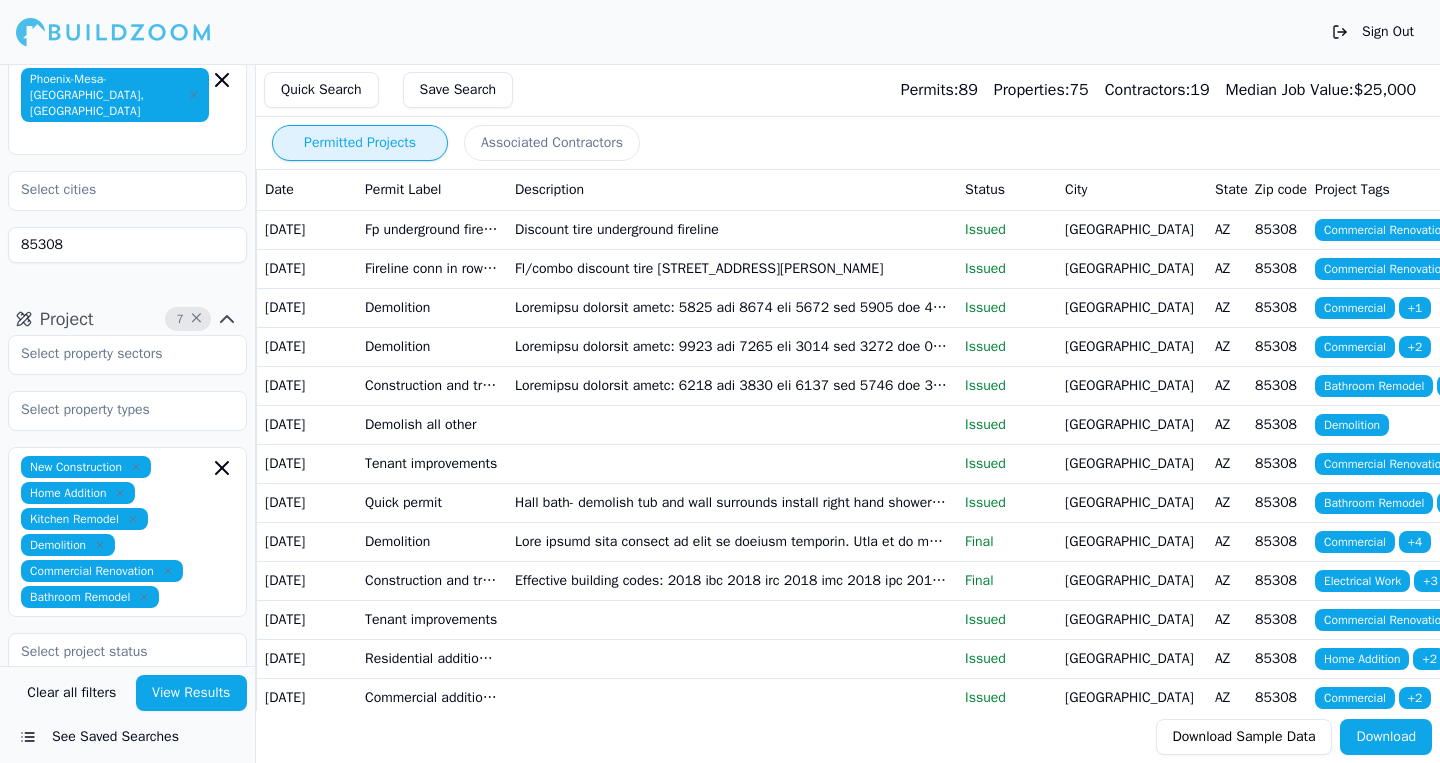 scroll, scrollTop: 142, scrollLeft: 0, axis: vertical 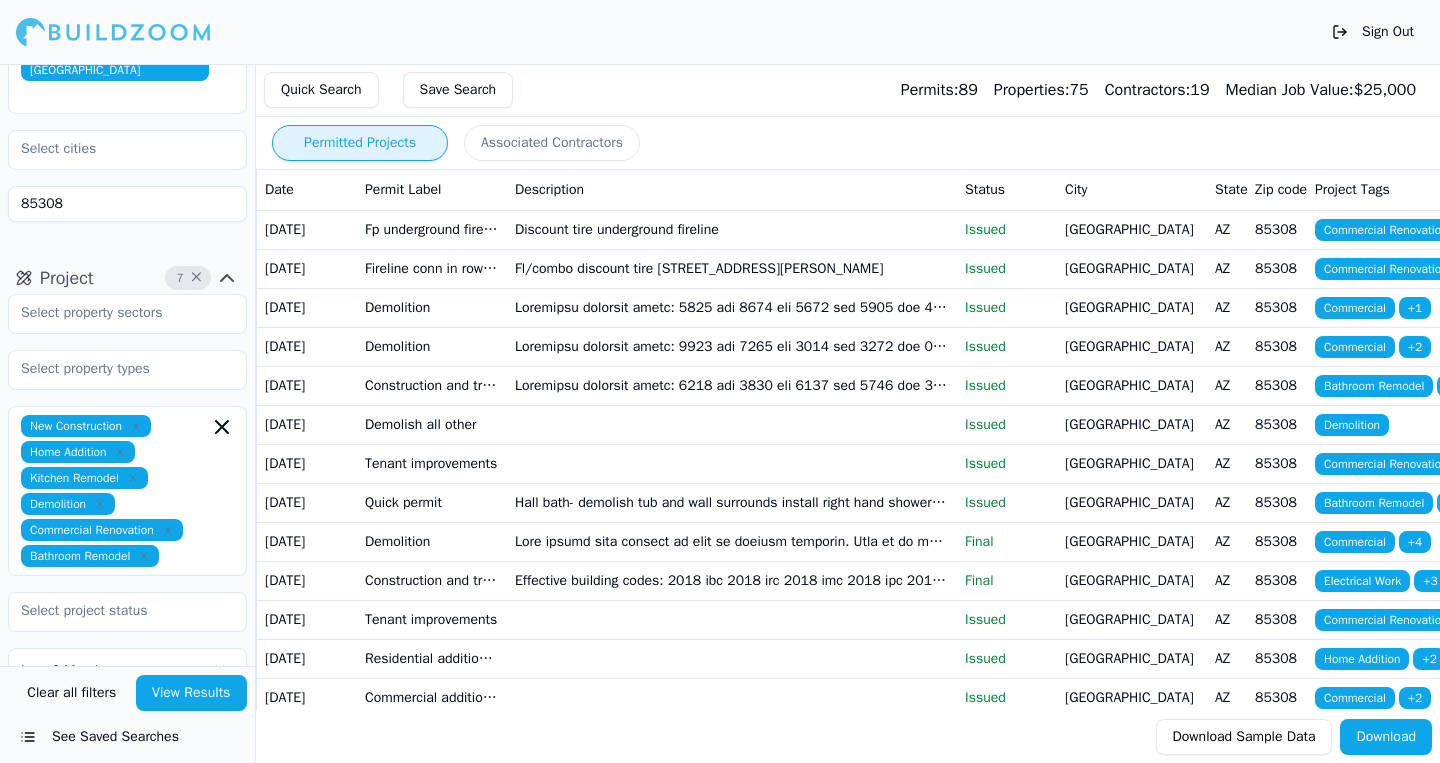 click on "New Construction Home Addition Kitchen Remodel Demolition Commercial Renovation Bathroom Remodel" at bounding box center [127, 491] 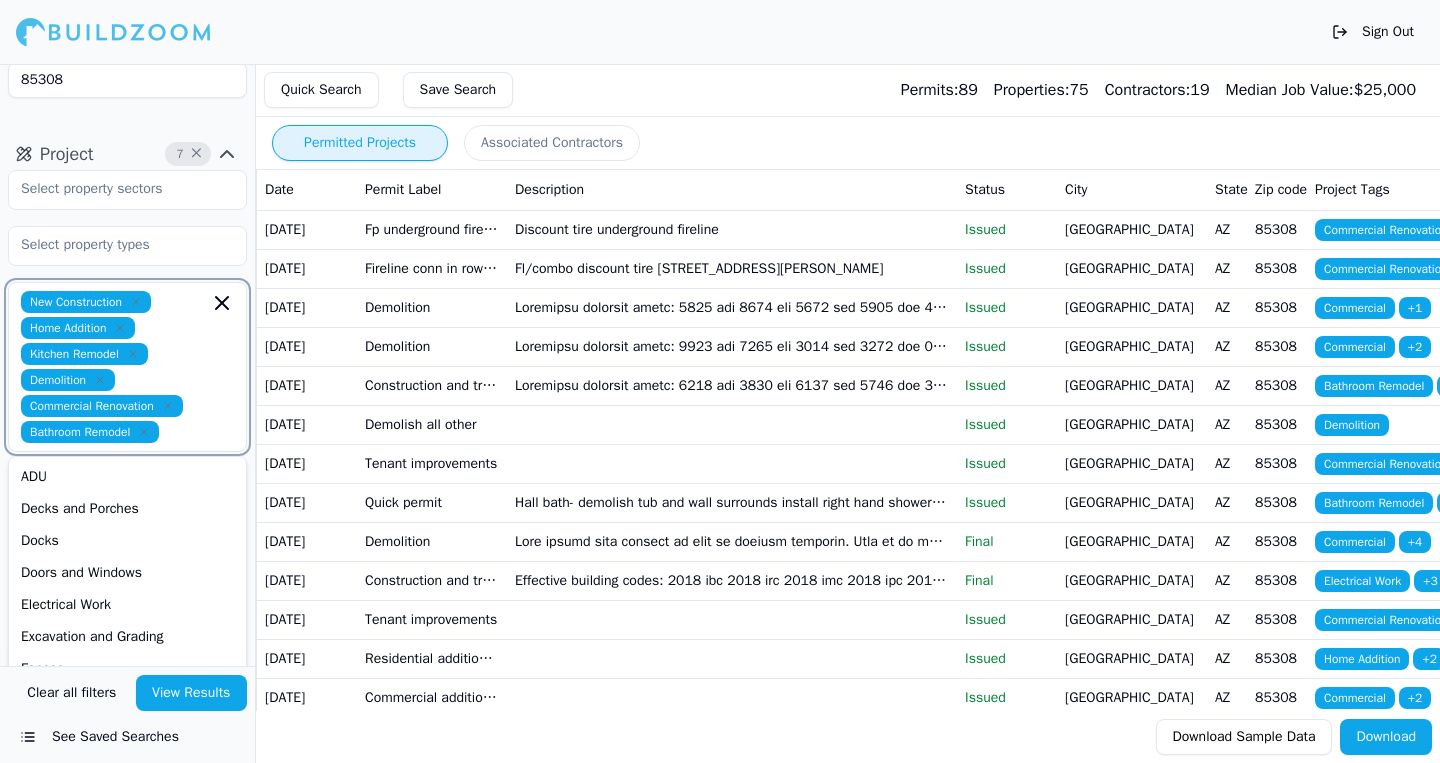 scroll, scrollTop: 346, scrollLeft: 0, axis: vertical 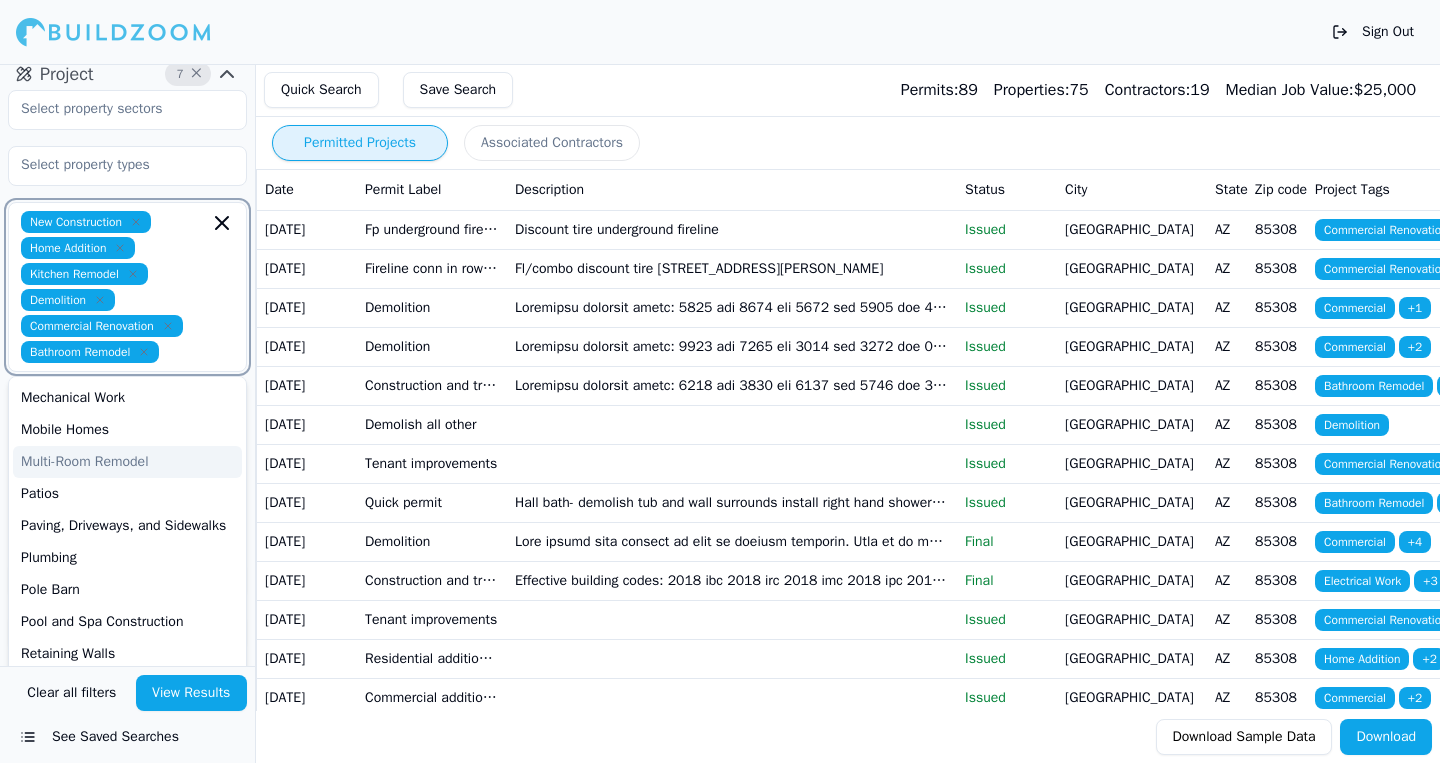 click on "Multi-Room Remodel" at bounding box center [127, 462] 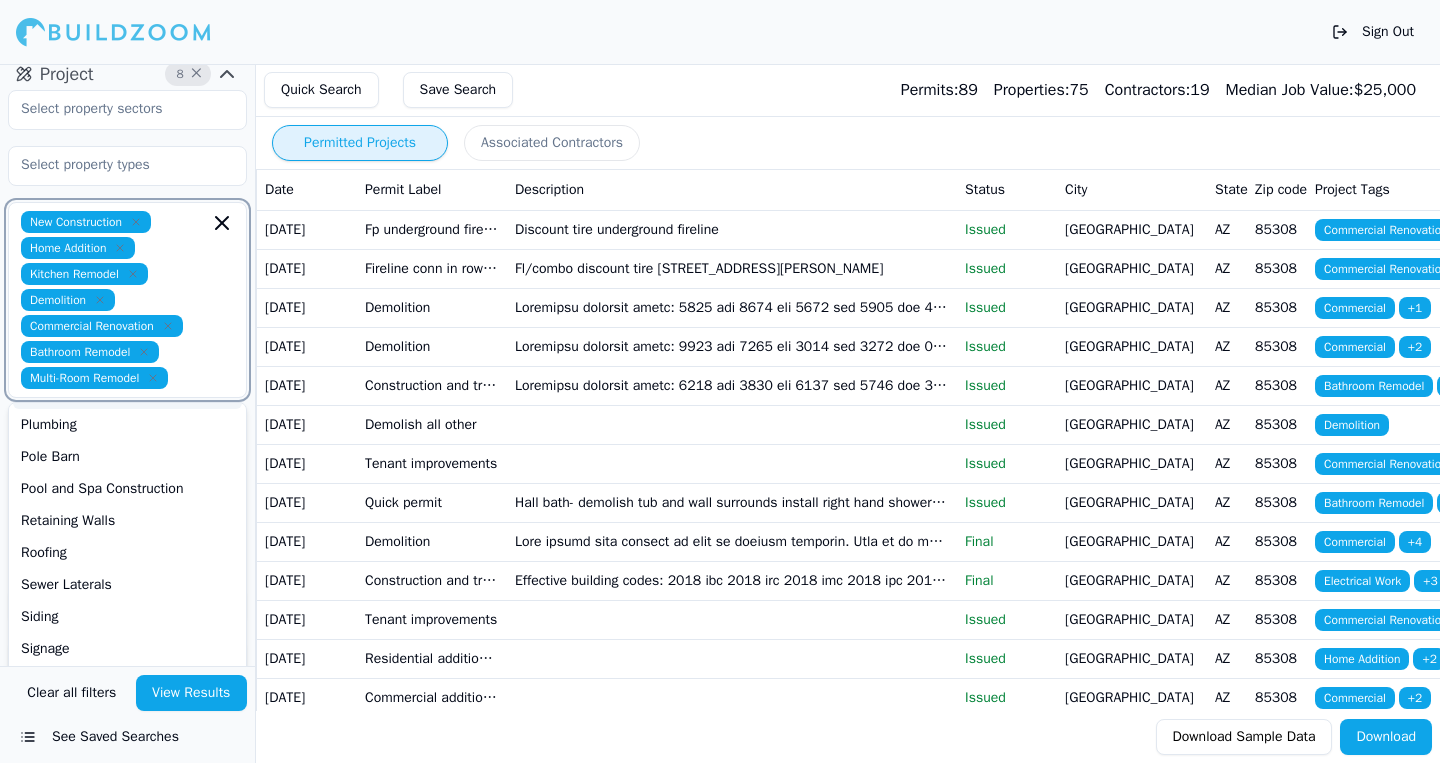 scroll, scrollTop: 530, scrollLeft: 0, axis: vertical 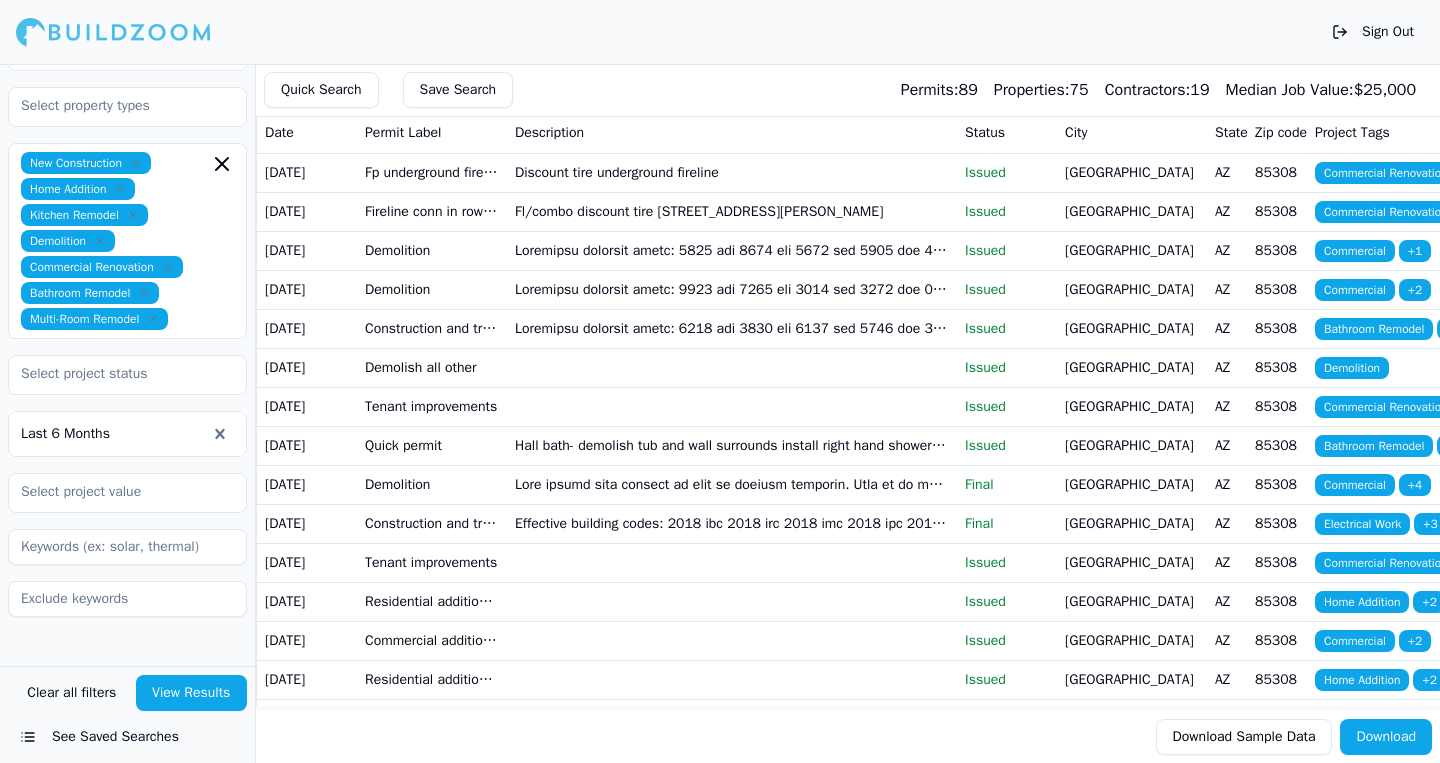 click on "View Results" at bounding box center [192, 693] 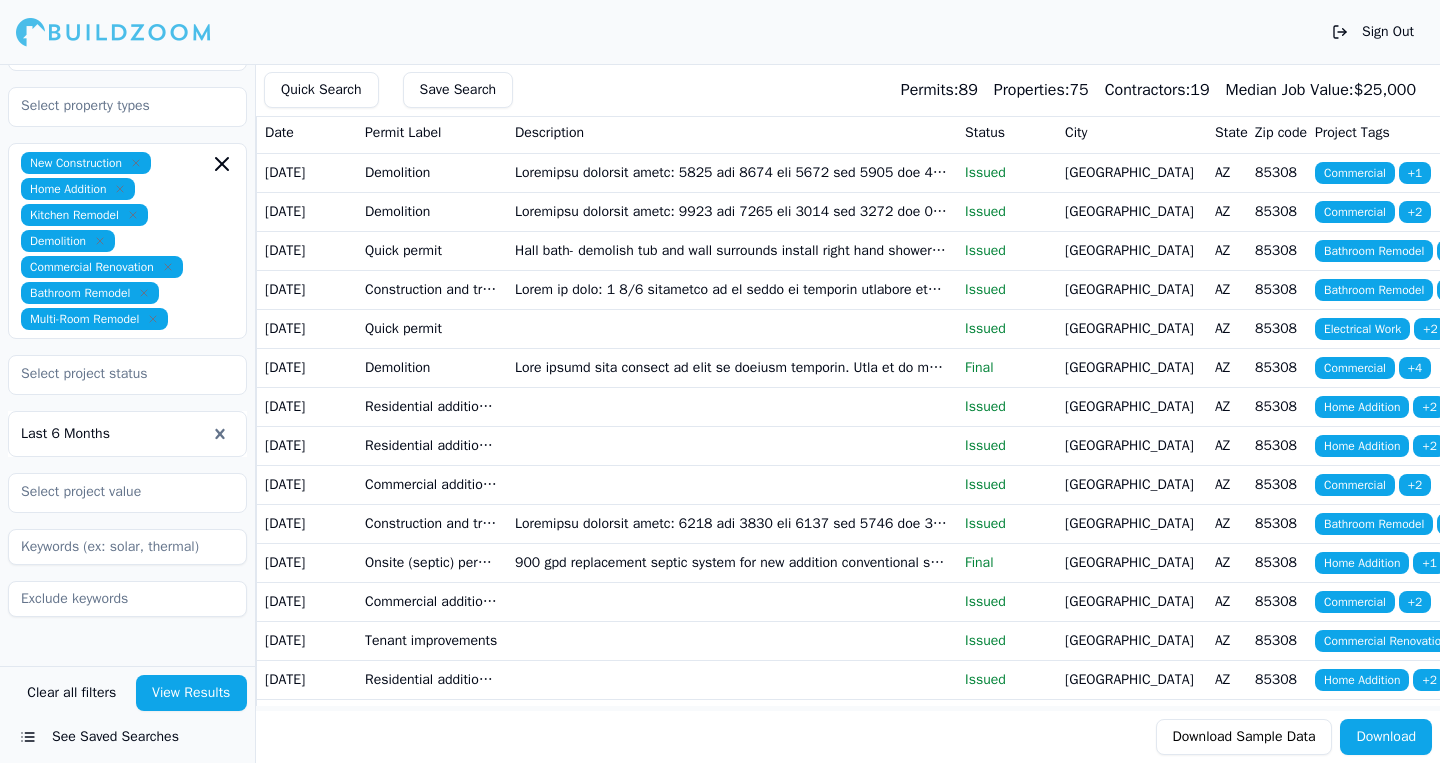 click on "New Construction Home Addition Kitchen Remodel Demolition Commercial Renovation Bathroom Remodel Multi-Room Remodel" at bounding box center (127, 241) 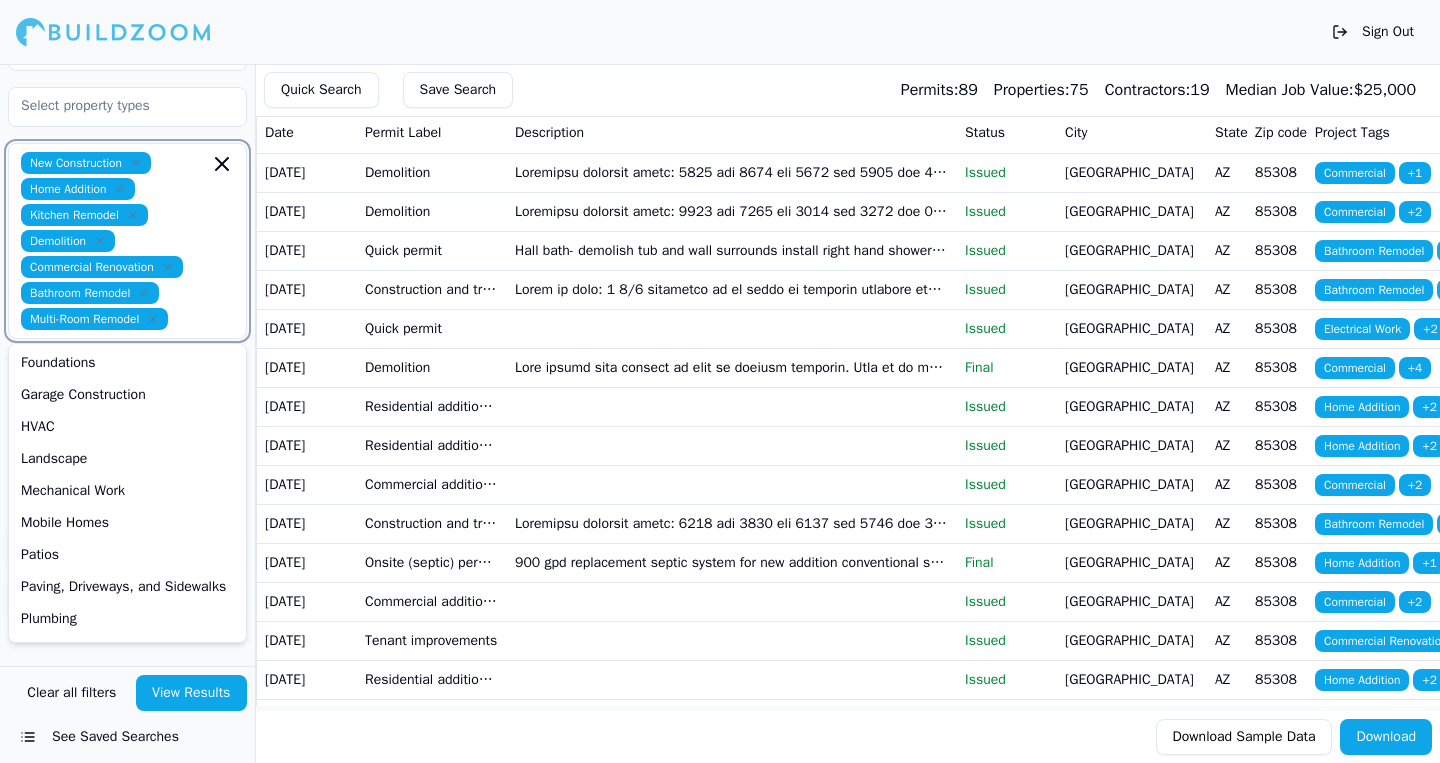scroll, scrollTop: 255, scrollLeft: 0, axis: vertical 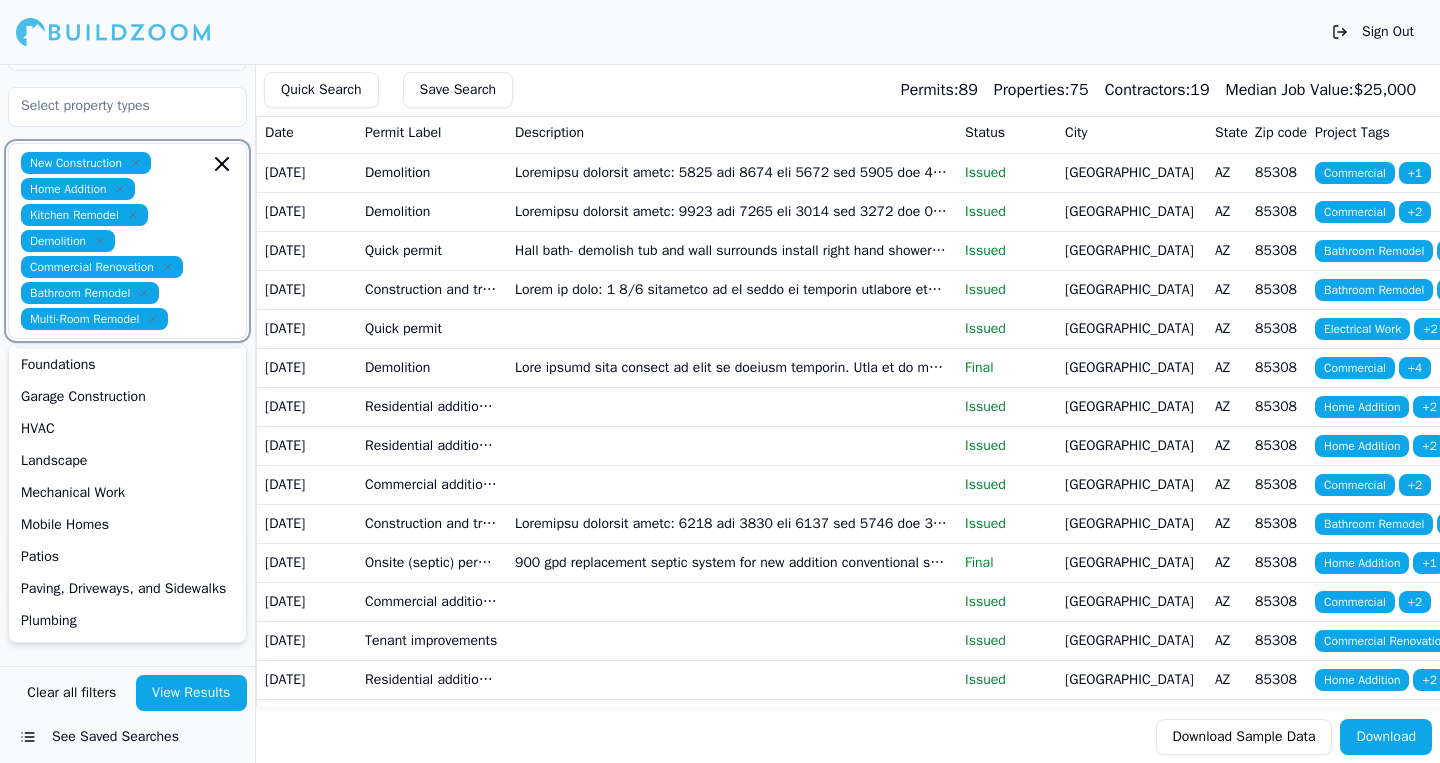 click 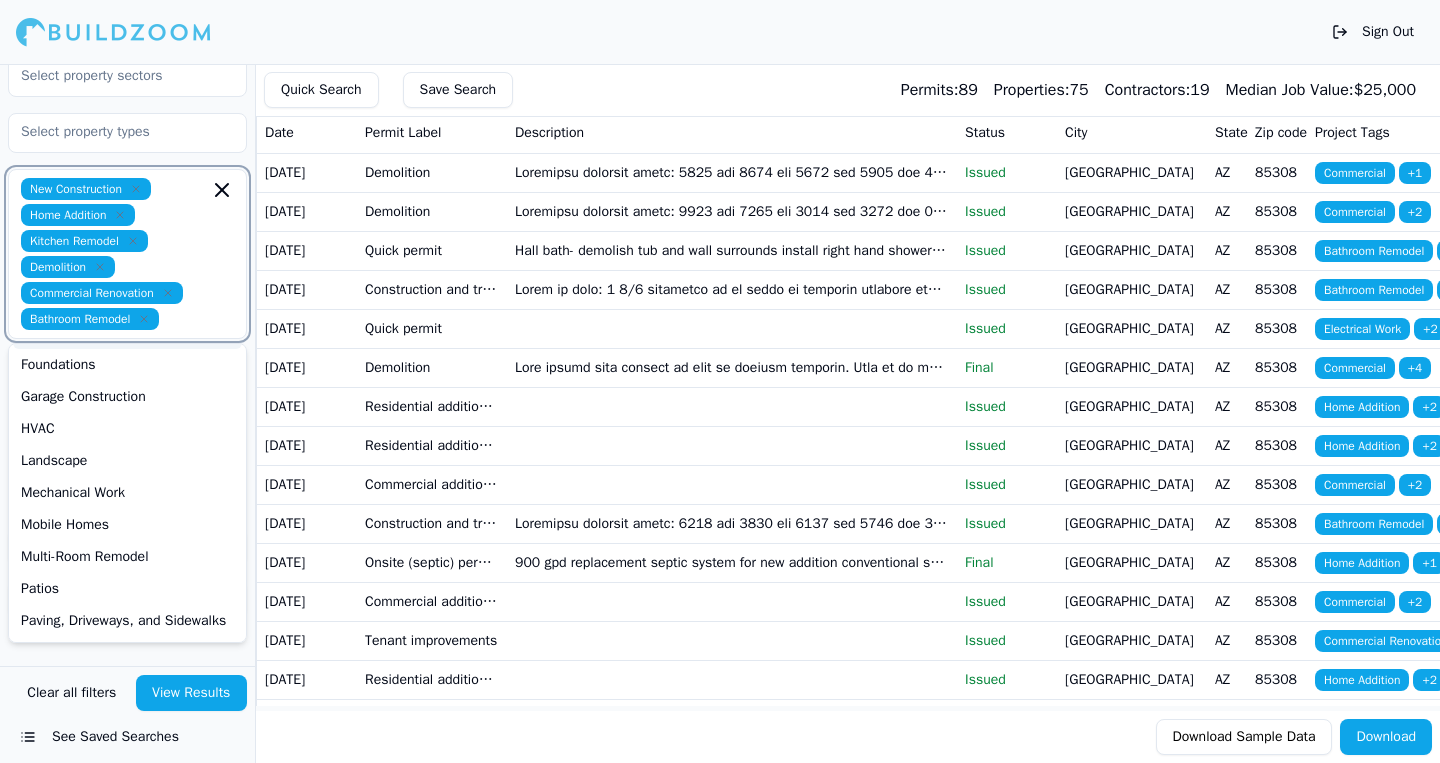 click 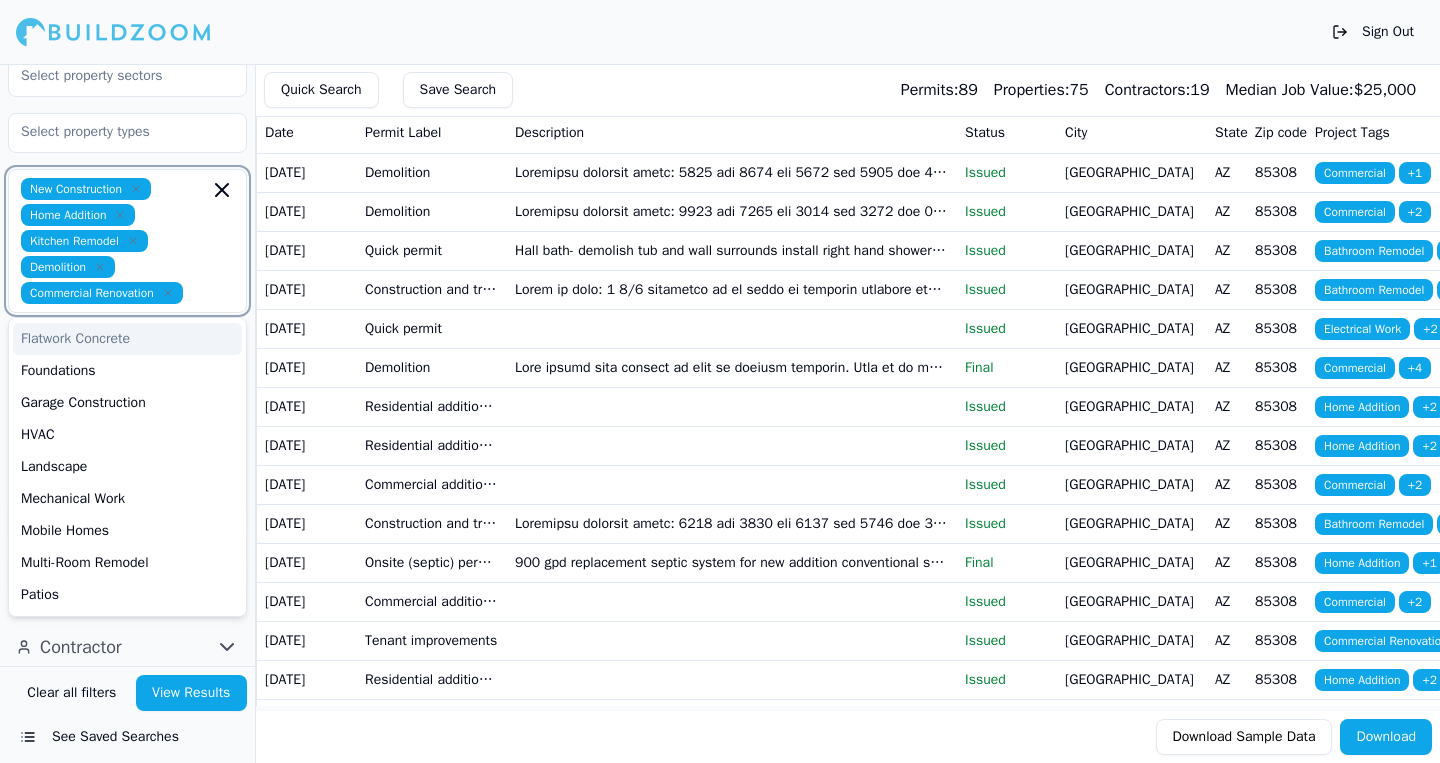 scroll, scrollTop: 353, scrollLeft: 0, axis: vertical 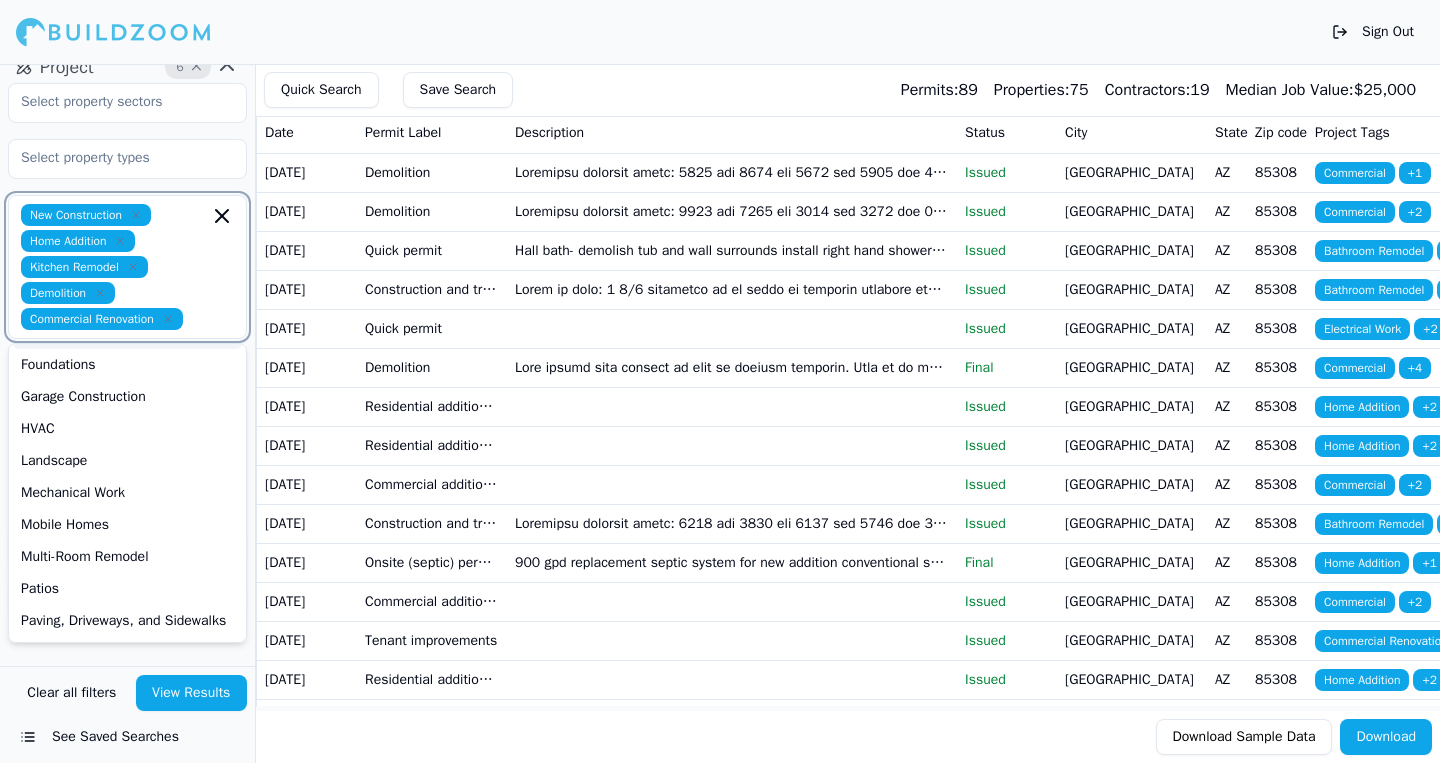 click 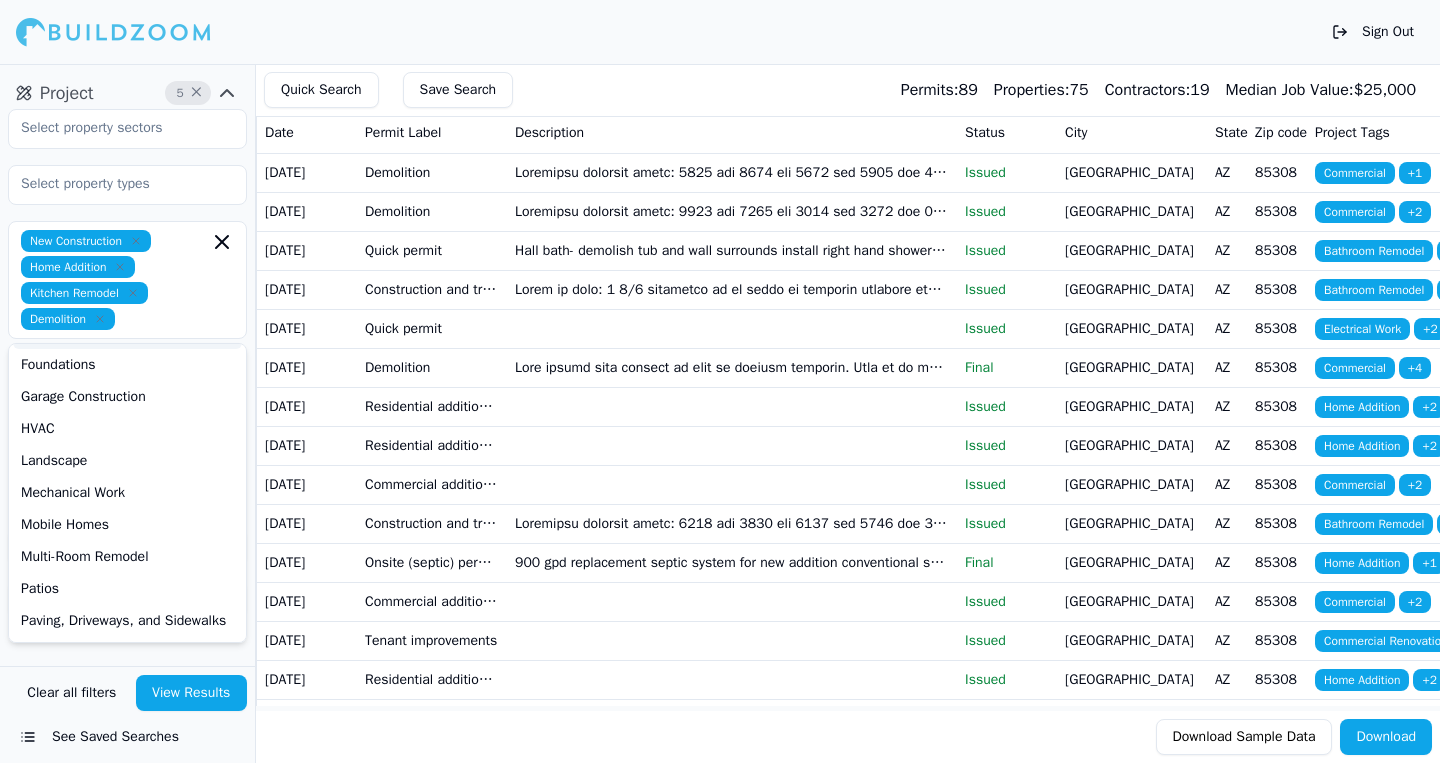 click on "Demolition" at bounding box center [68, 319] 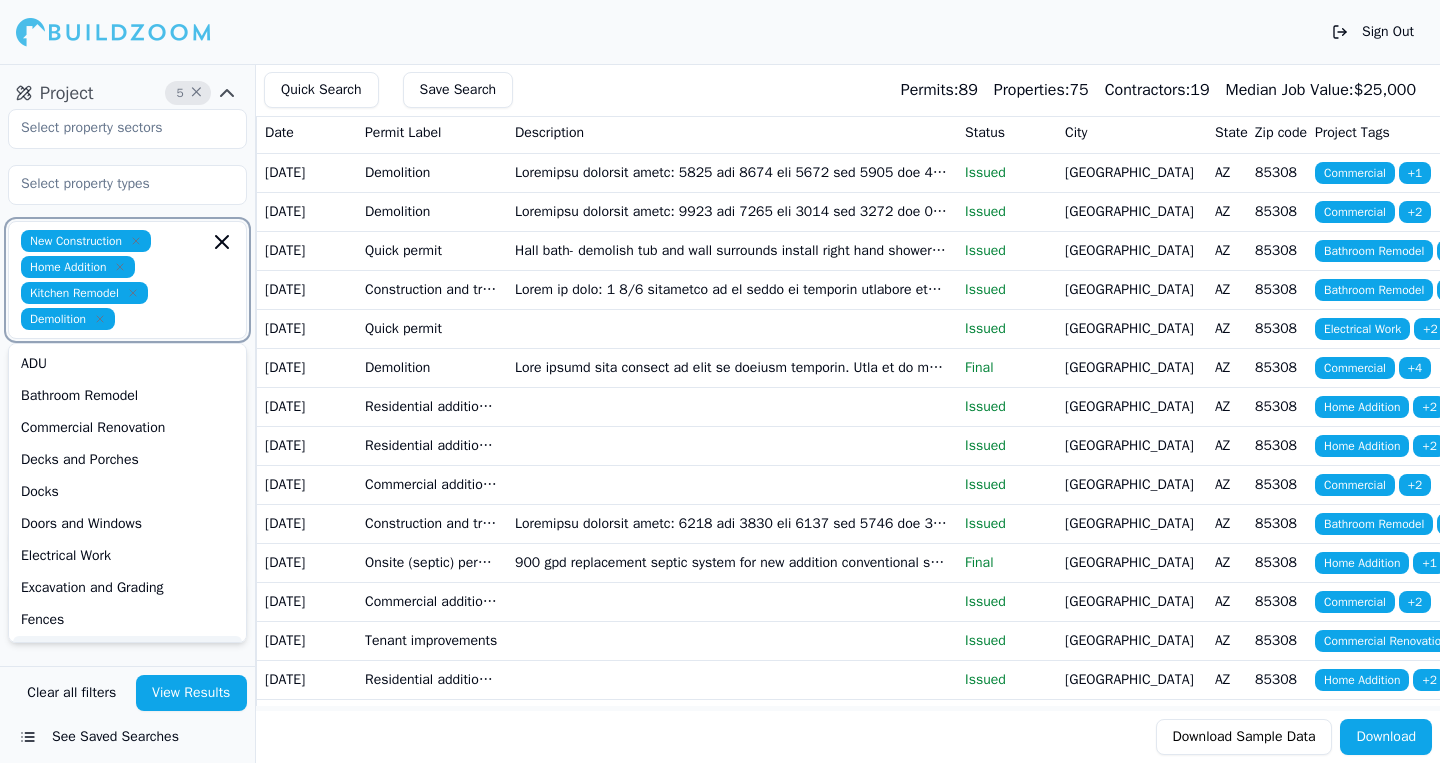 click 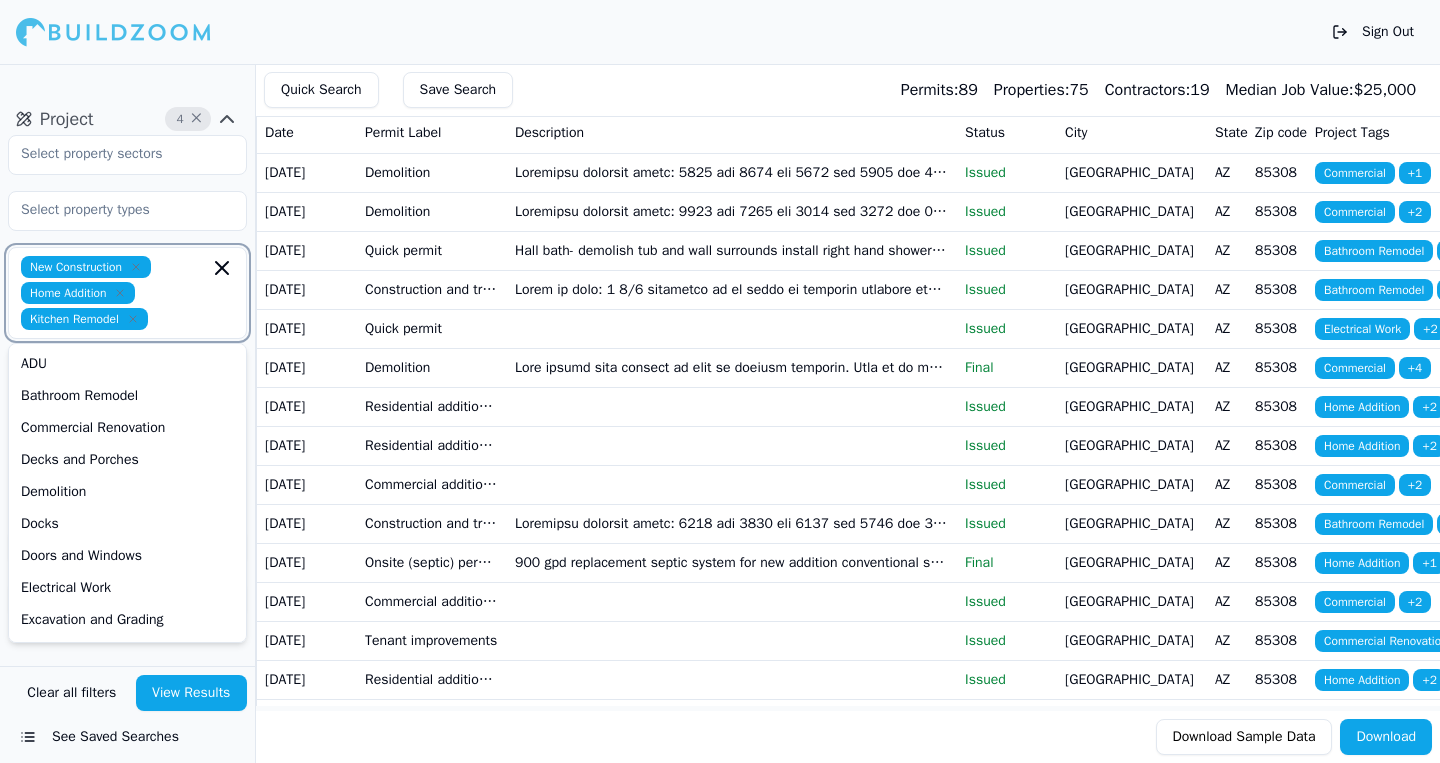 click 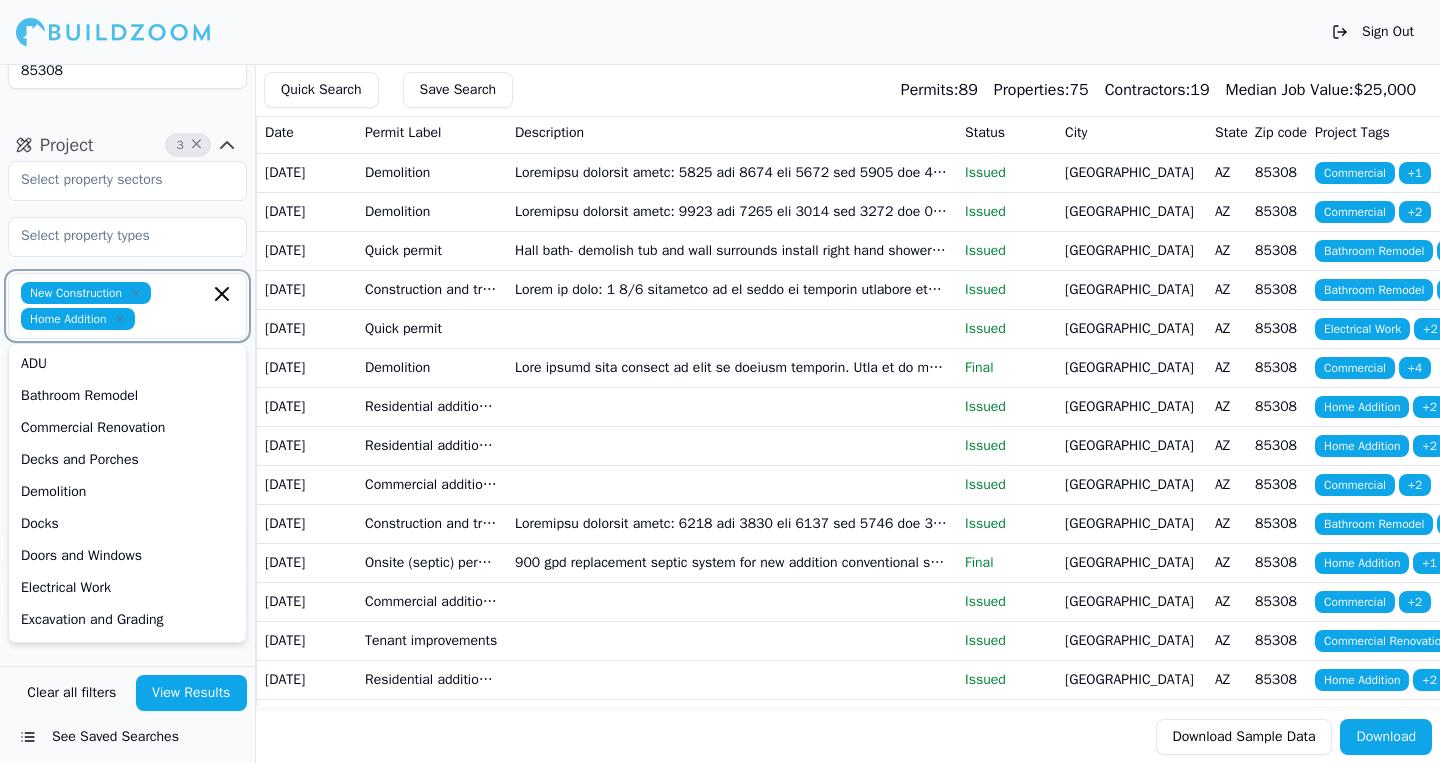 click 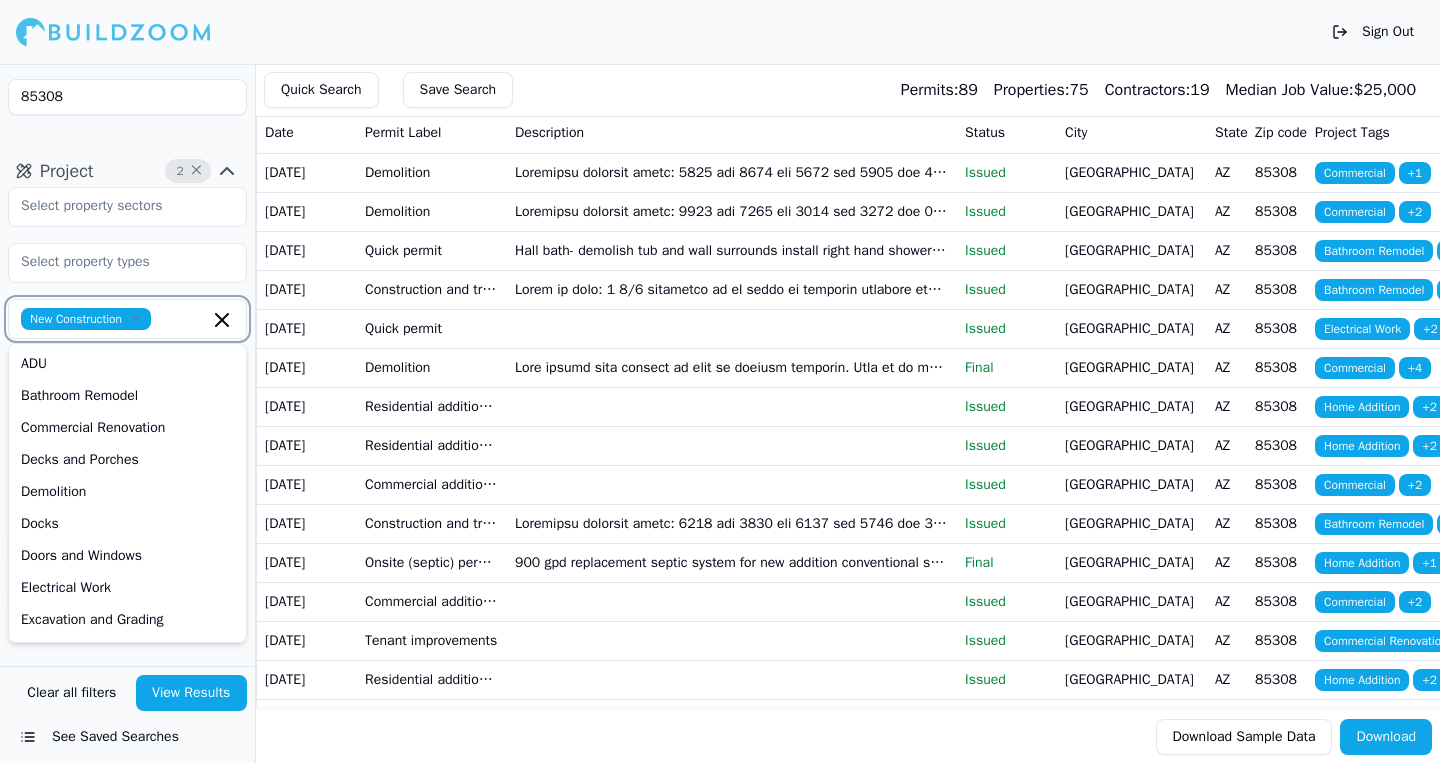 click 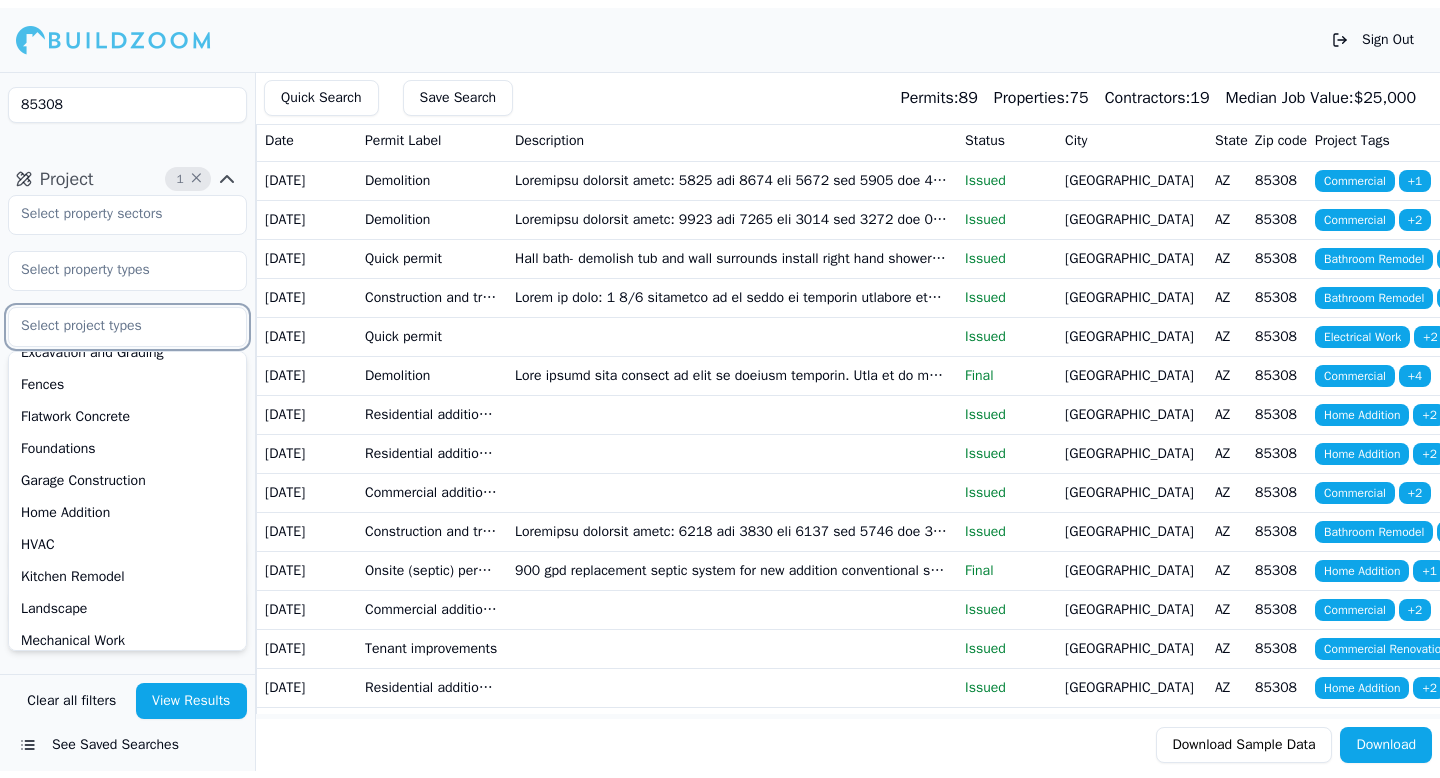 scroll, scrollTop: 281, scrollLeft: 0, axis: vertical 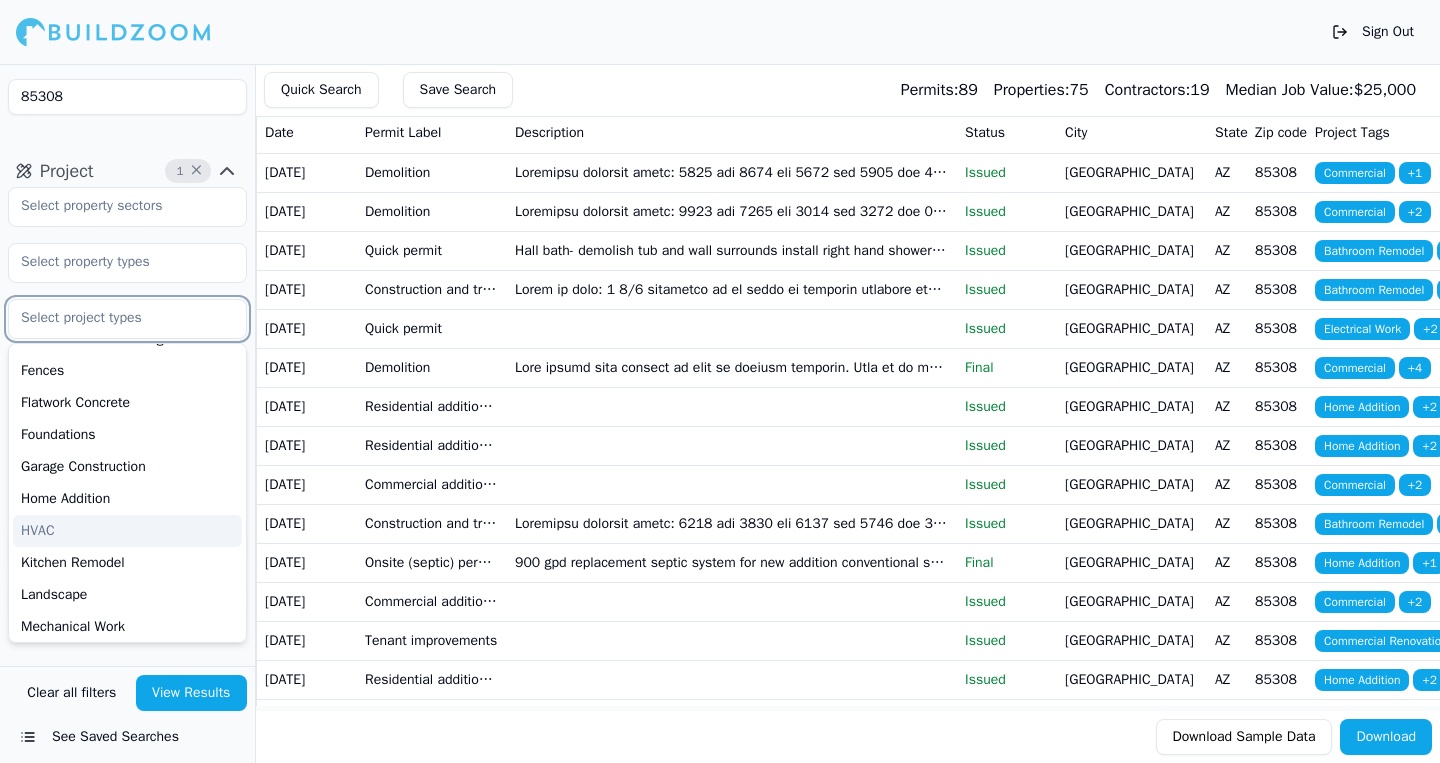 click on "HVAC" at bounding box center [127, 531] 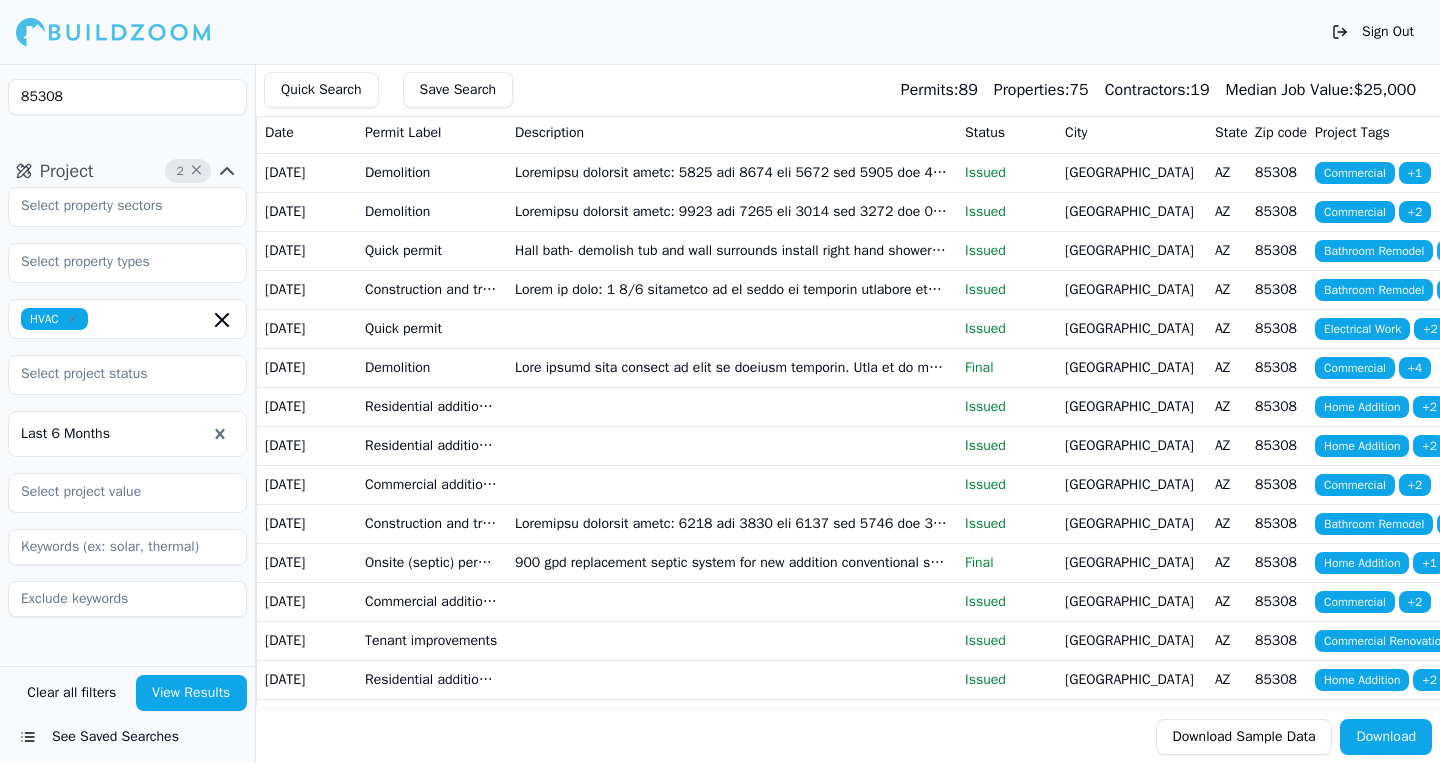 click on "View Results" at bounding box center (192, 693) 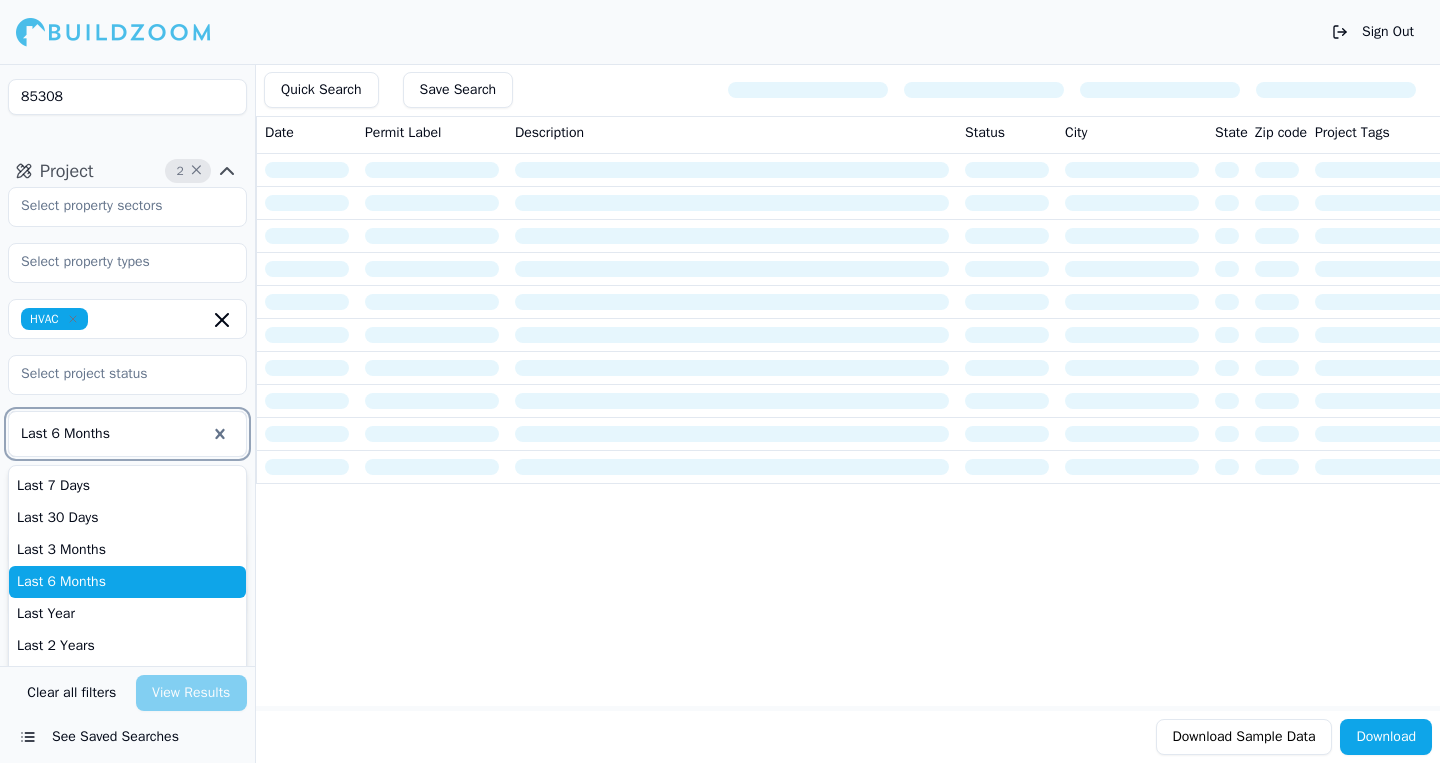 click at bounding box center (113, 434) 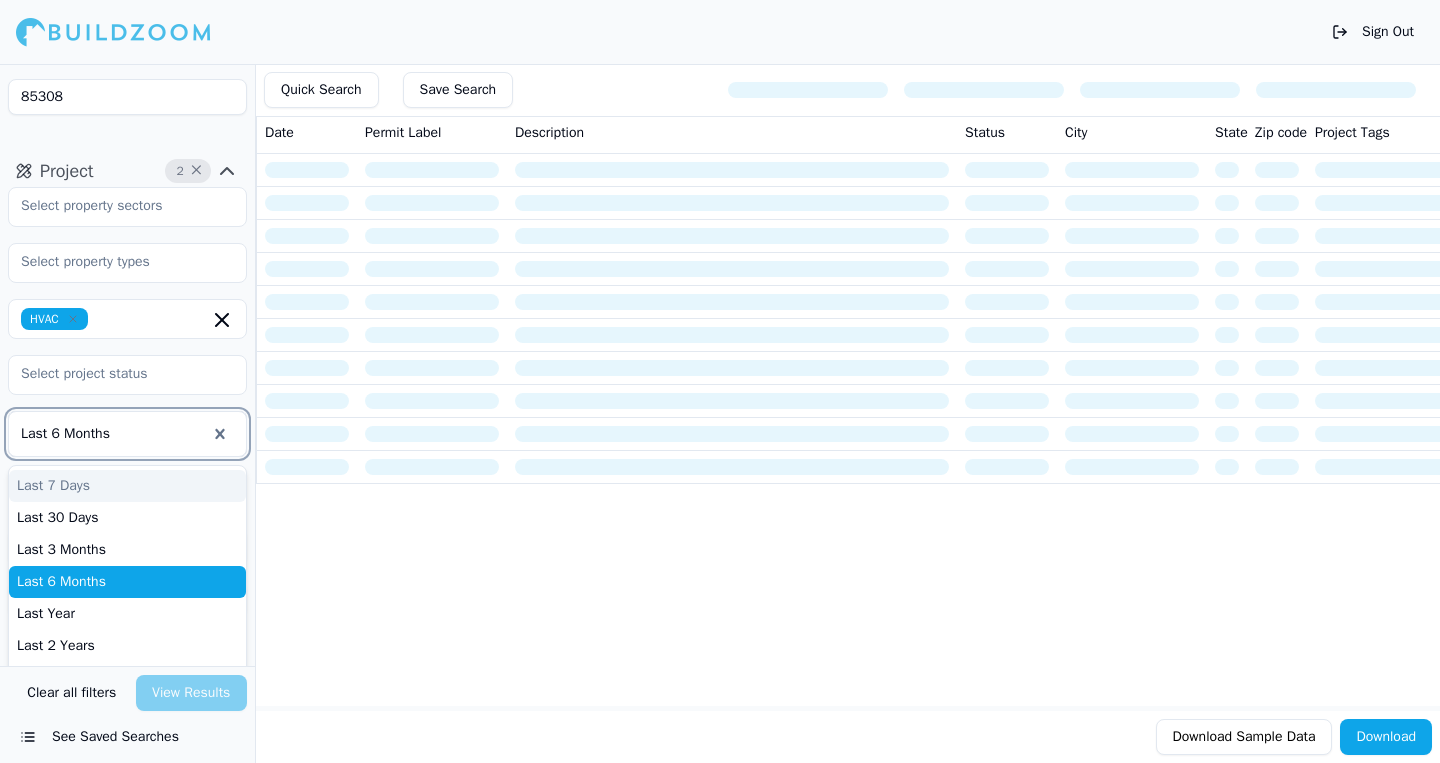 click on "Last 7 Days" at bounding box center (127, 486) 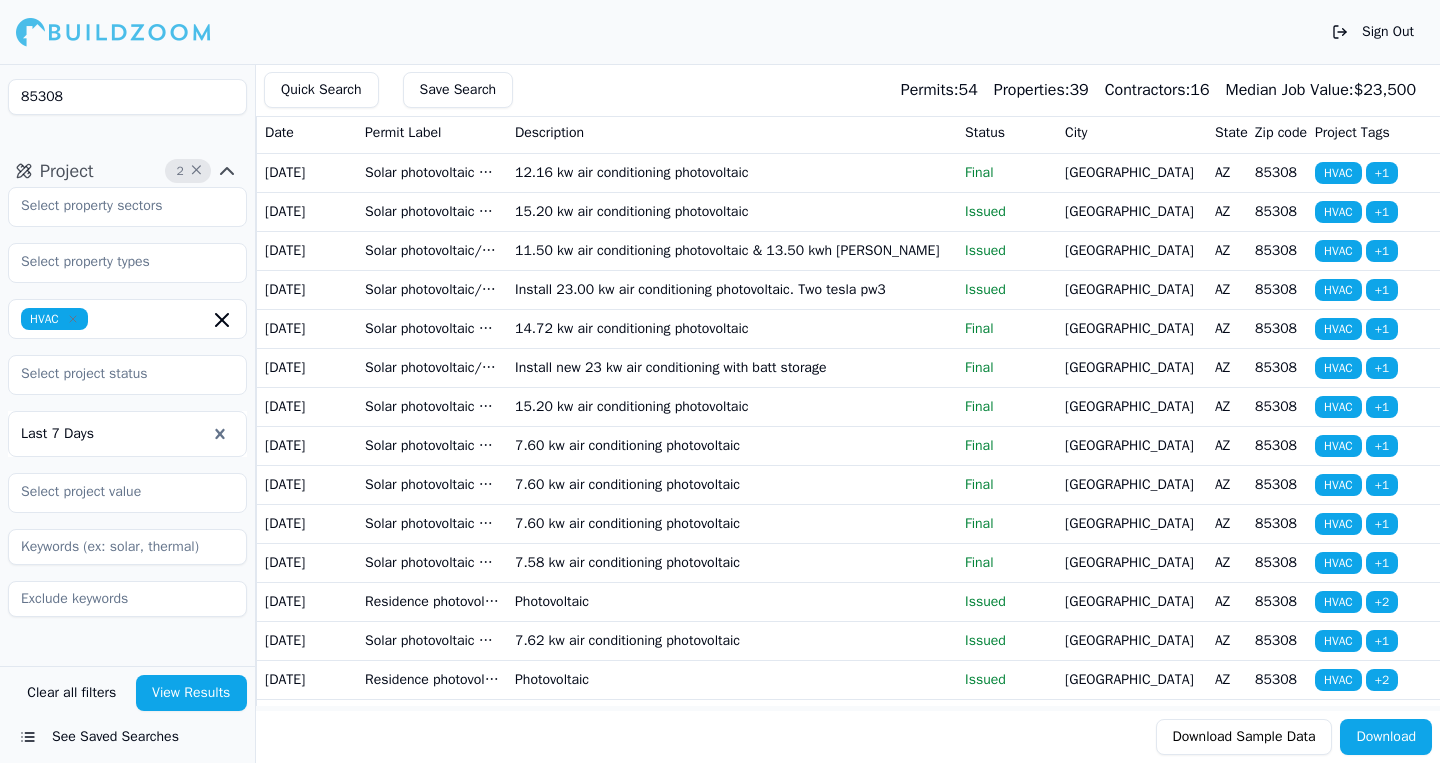 click on "View Results" at bounding box center (192, 693) 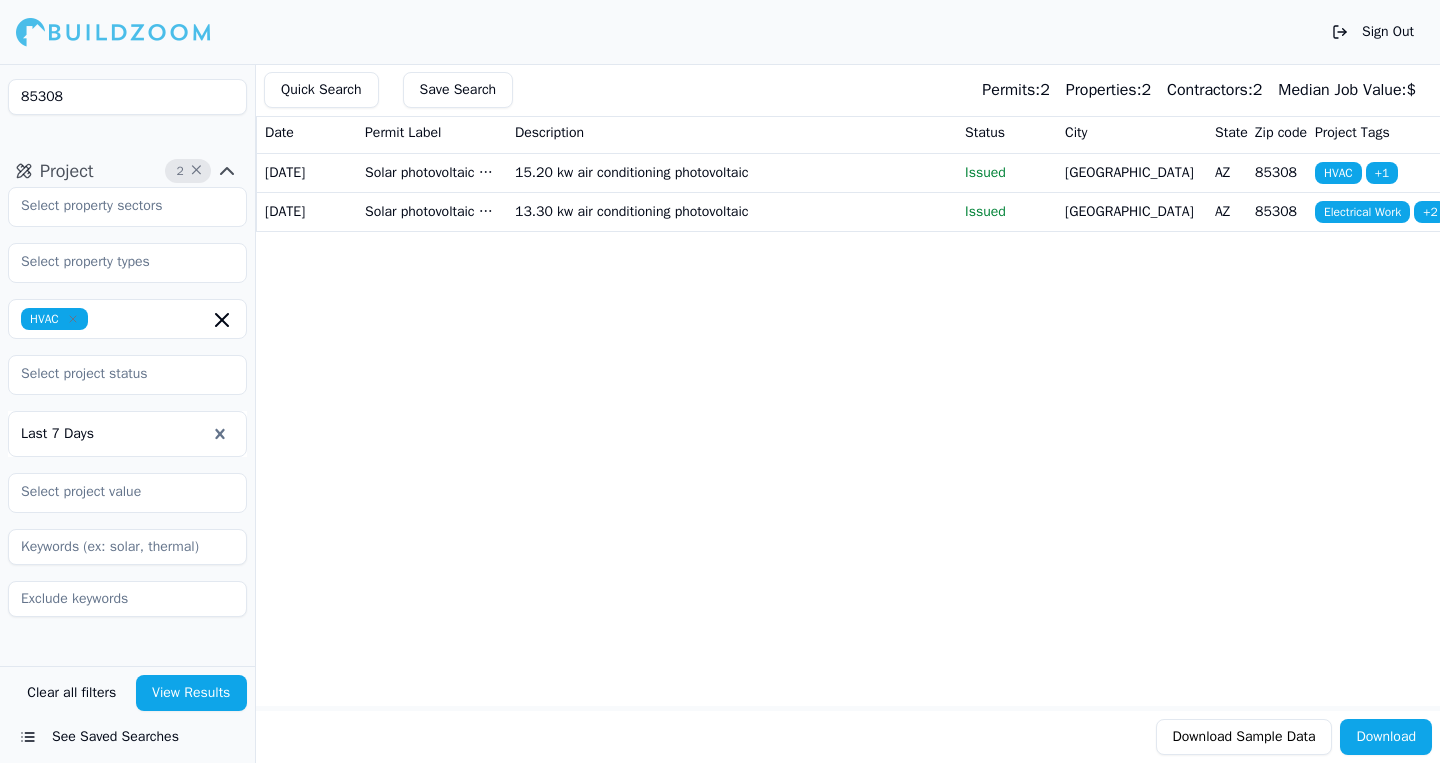 click on "15.20 kw air conditioning photovoltaic" at bounding box center (732, 172) 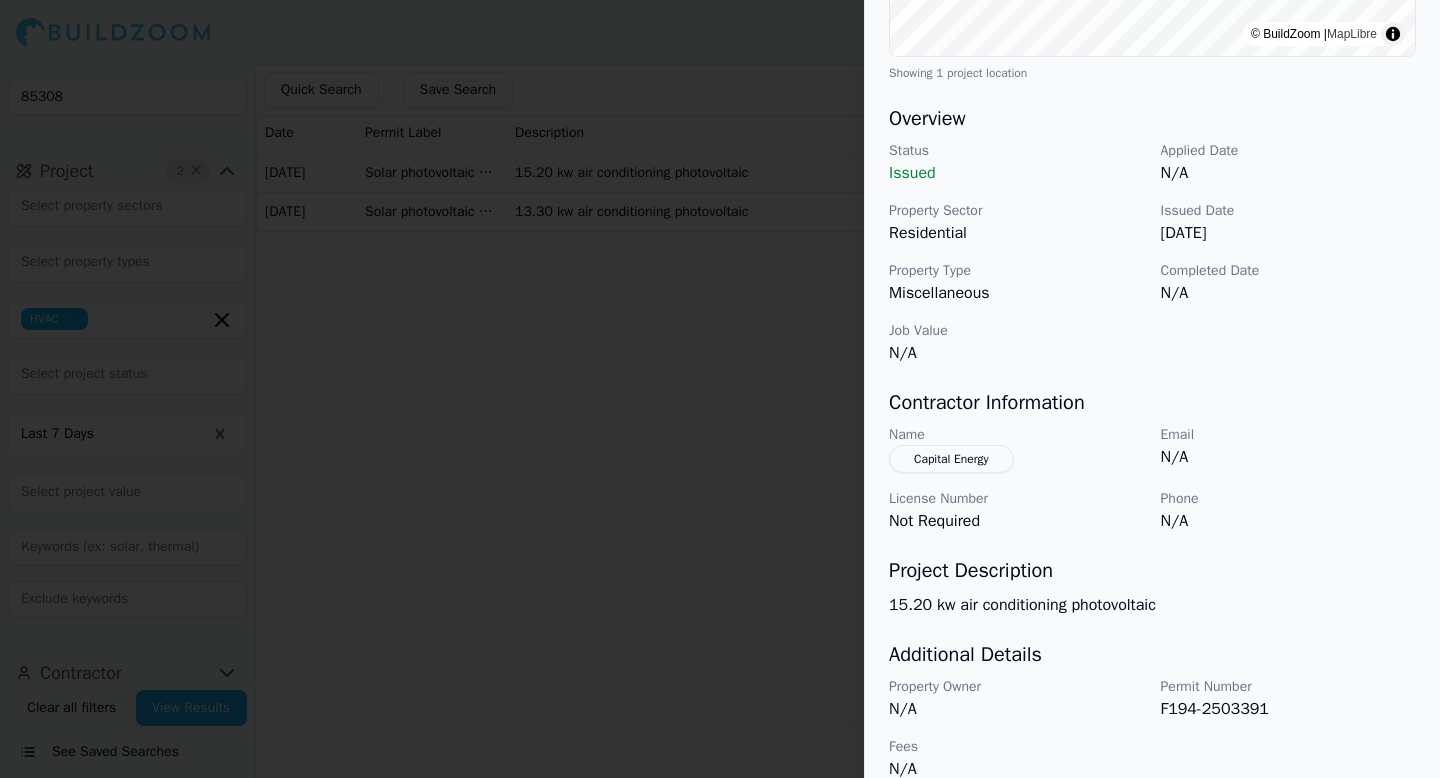 scroll, scrollTop: 551, scrollLeft: 0, axis: vertical 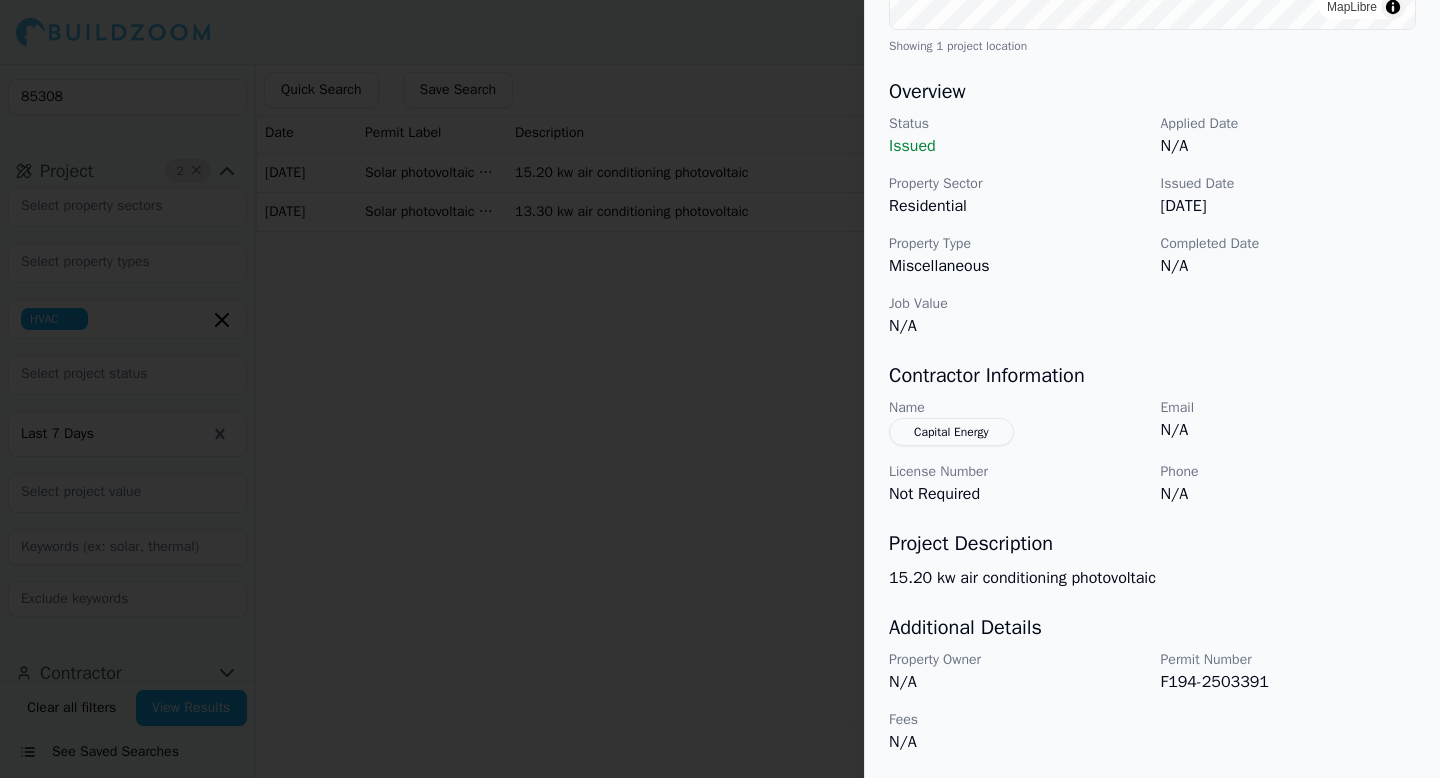 click at bounding box center [720, 389] 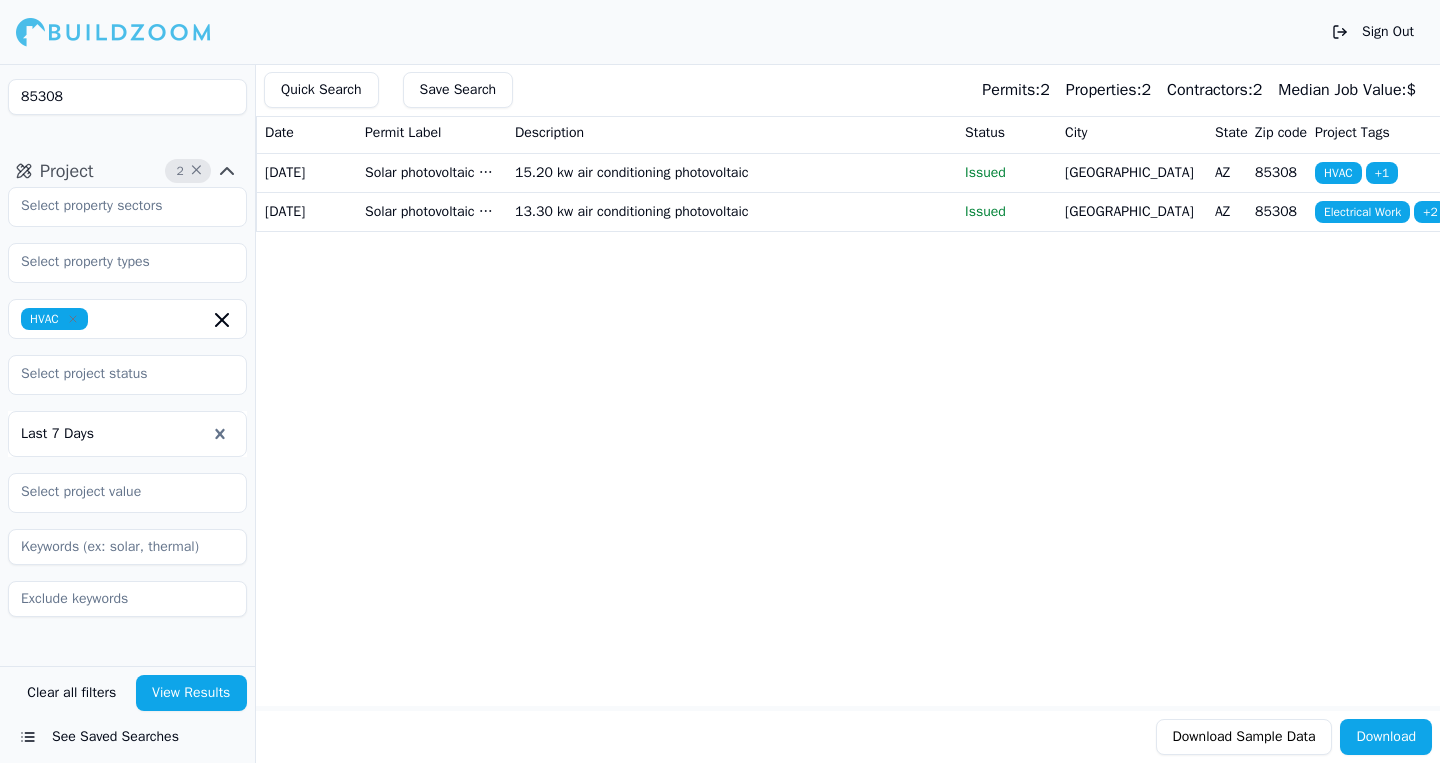 click on "13.30 kw air conditioning photovoltaic" at bounding box center (732, 211) 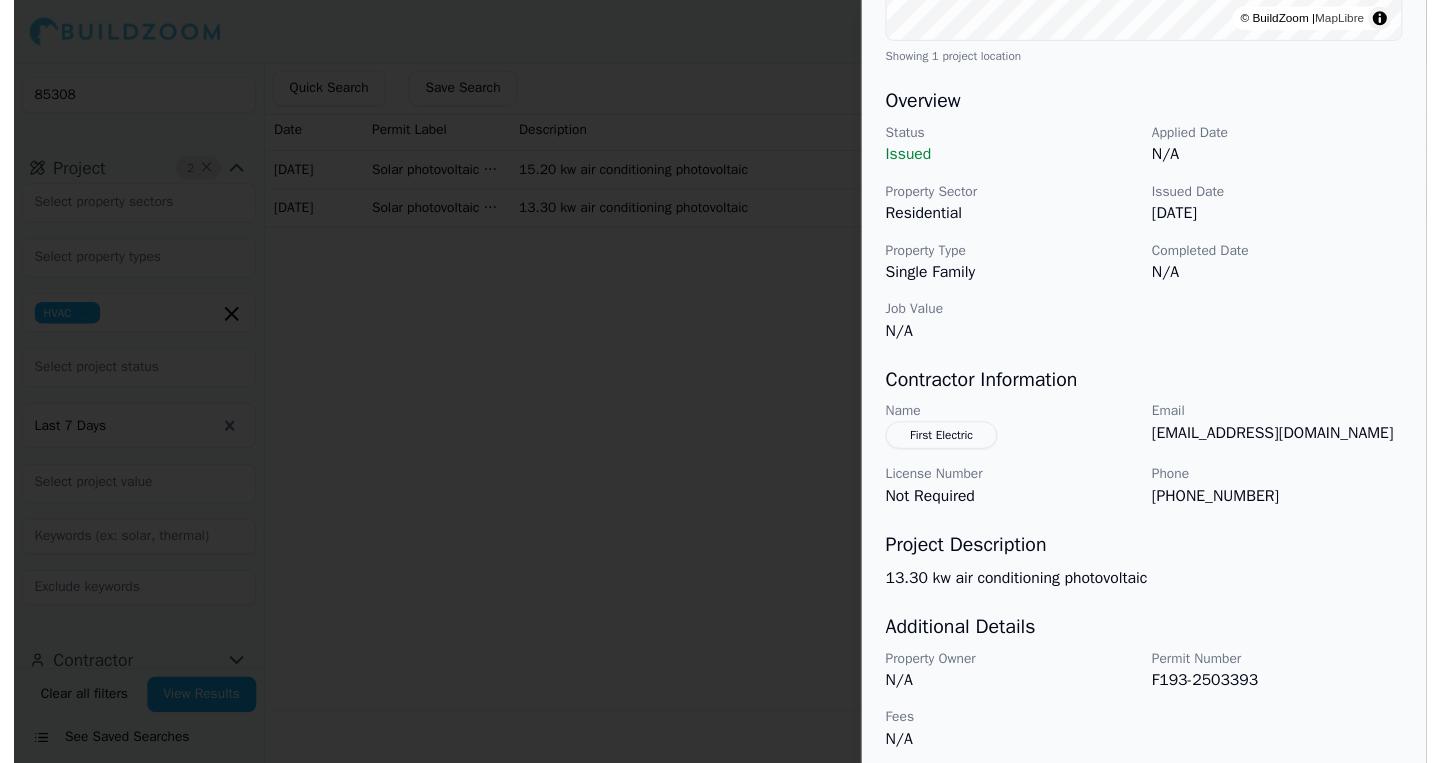 scroll, scrollTop: 551, scrollLeft: 0, axis: vertical 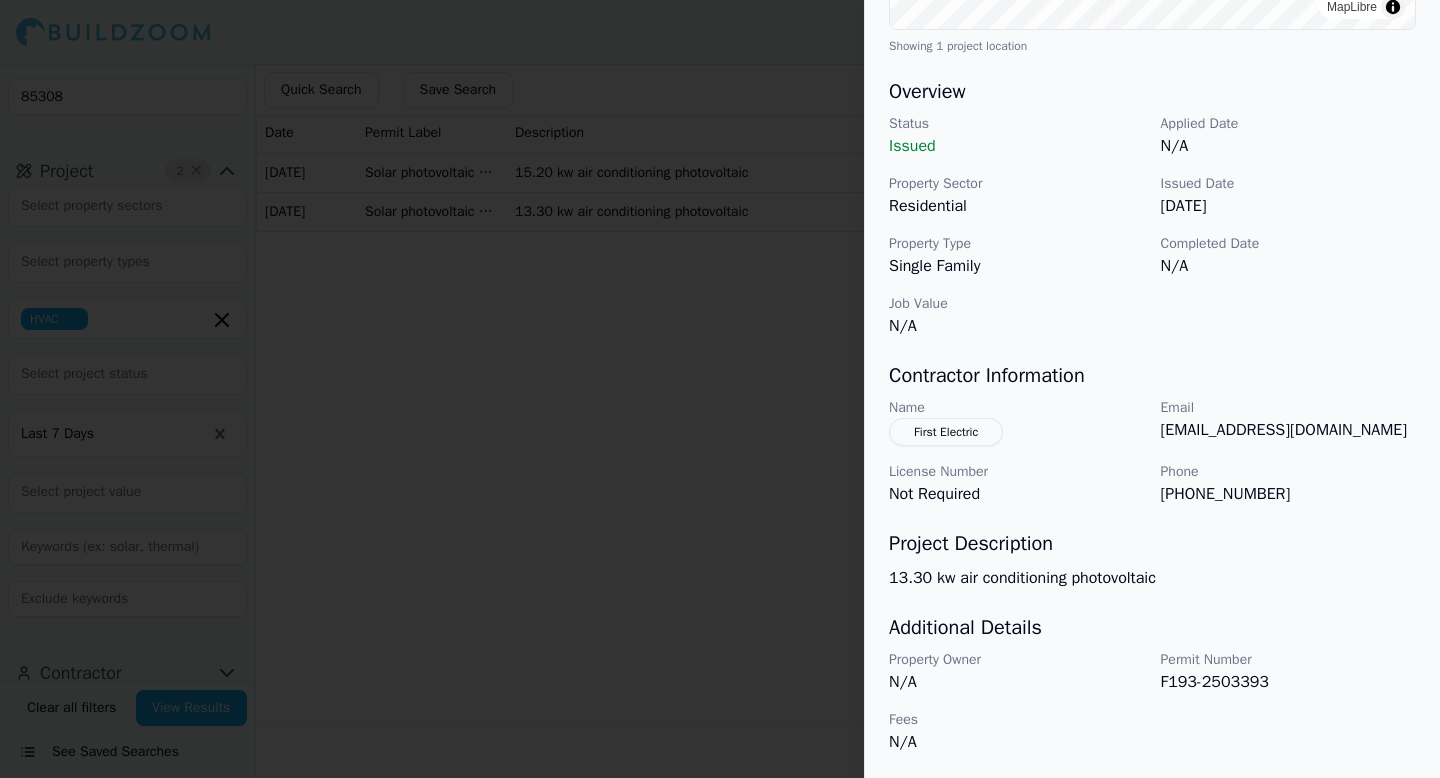 click at bounding box center (720, 389) 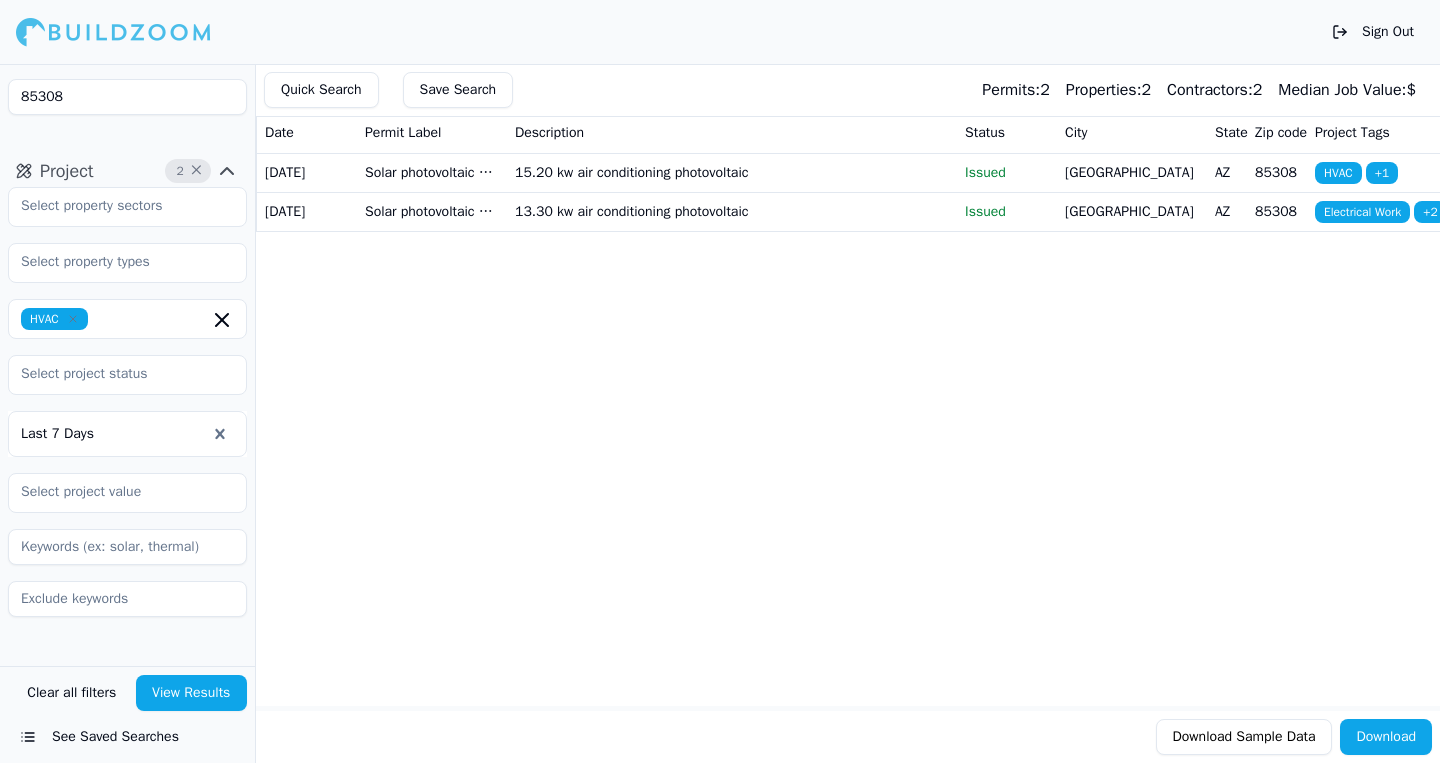 click on "HVAC" at bounding box center [127, 319] 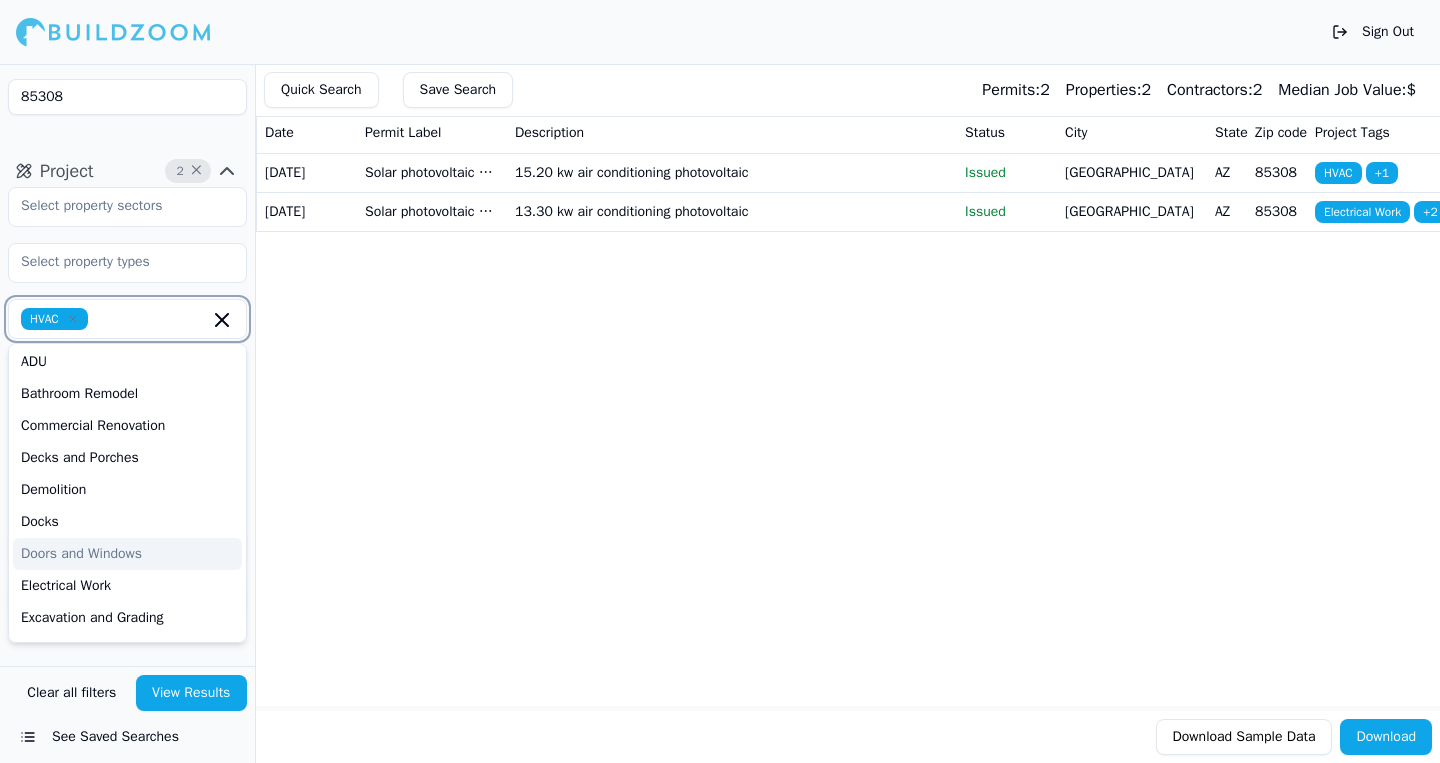 scroll, scrollTop: 0, scrollLeft: 0, axis: both 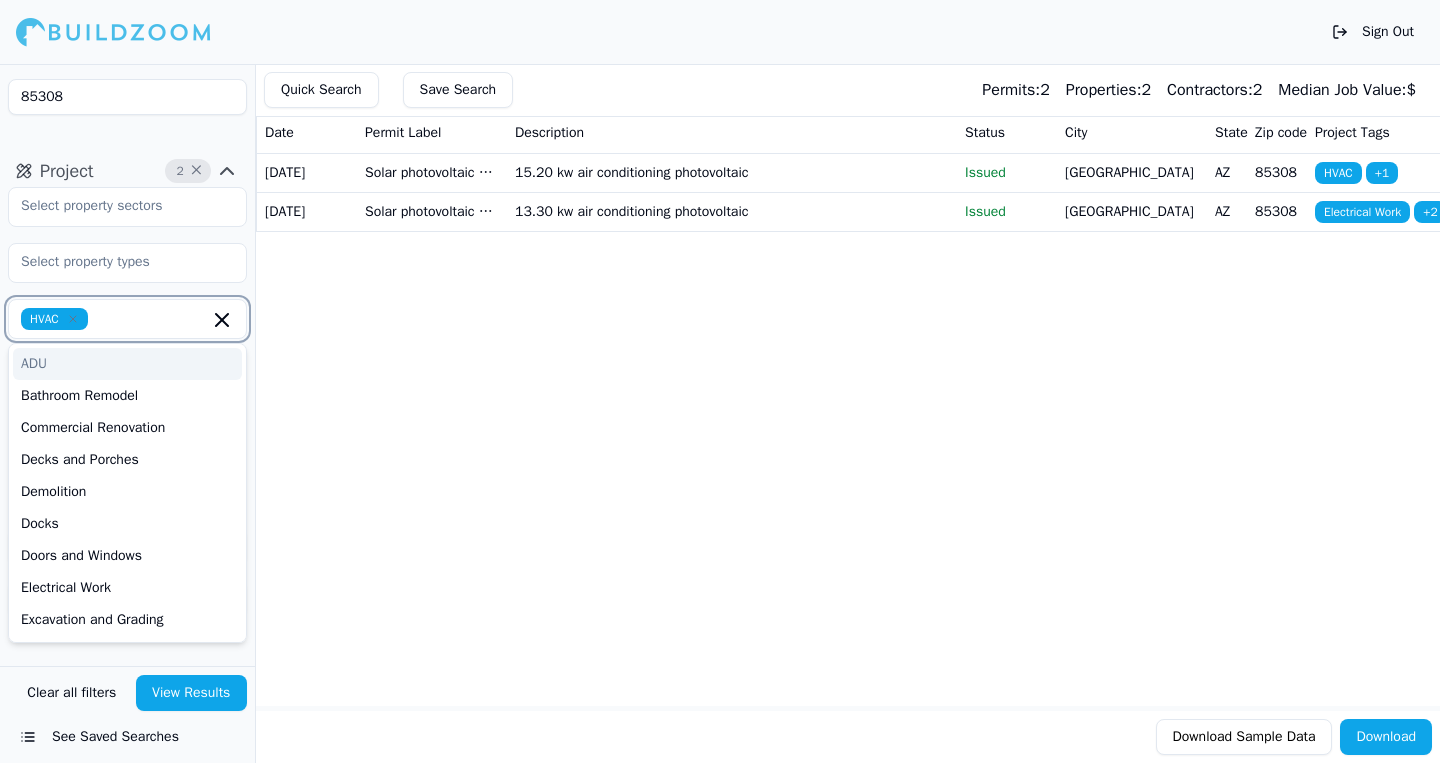 click 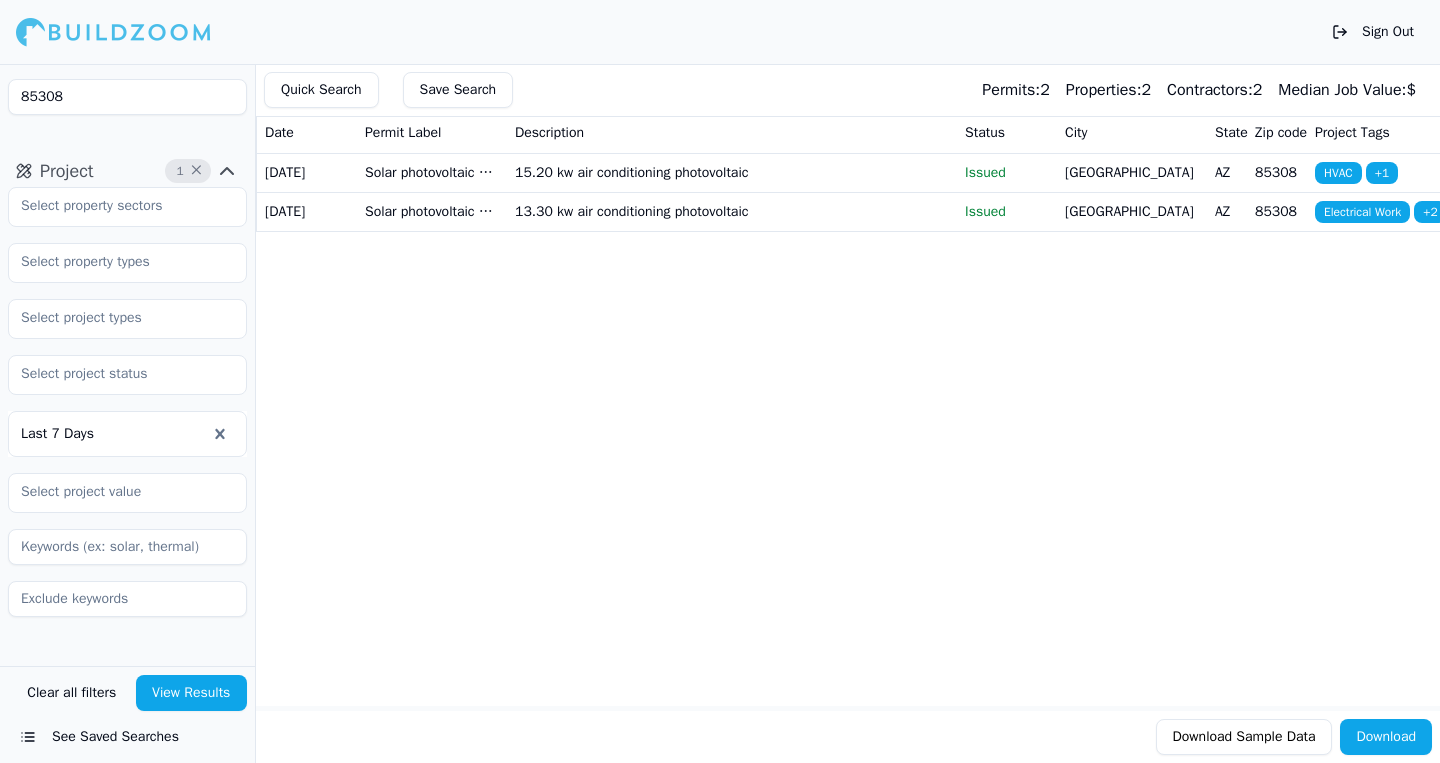 click on "Permitted Projects Associated Contractors Date Permit Label Description Status City State Zip code Project Tags [DATE] Solar photovoltaic system 15.20 kw air conditioning photovoltaic Issued [GEOGRAPHIC_DATA] HVAC + 1 [DATE] Solar photovoltaic system otc 13.30 kw air conditioning photovoltaic Issued [GEOGRAPHIC_DATA] Electrical Work + 2 Download Sample Data Download" at bounding box center [857, 356] 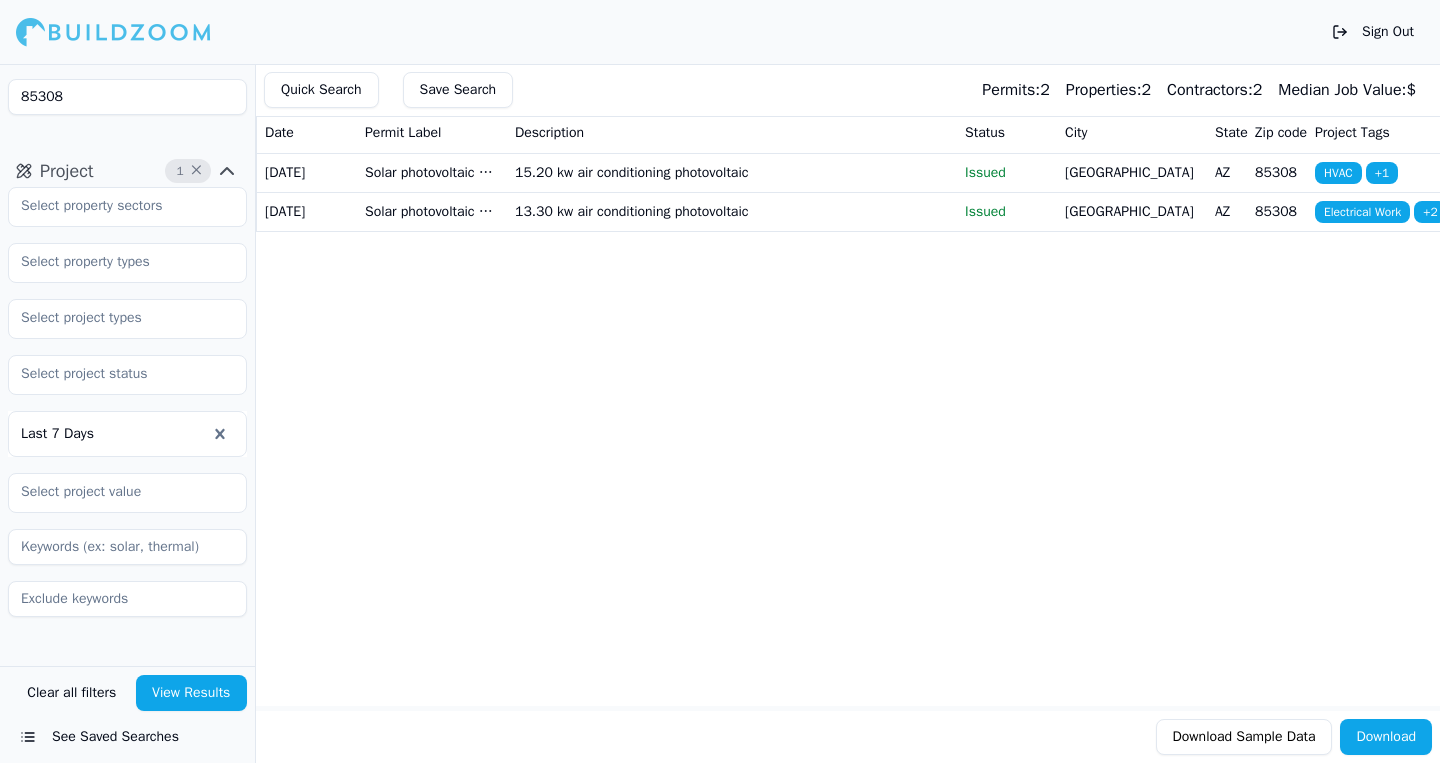 scroll, scrollTop: 79, scrollLeft: 0, axis: vertical 